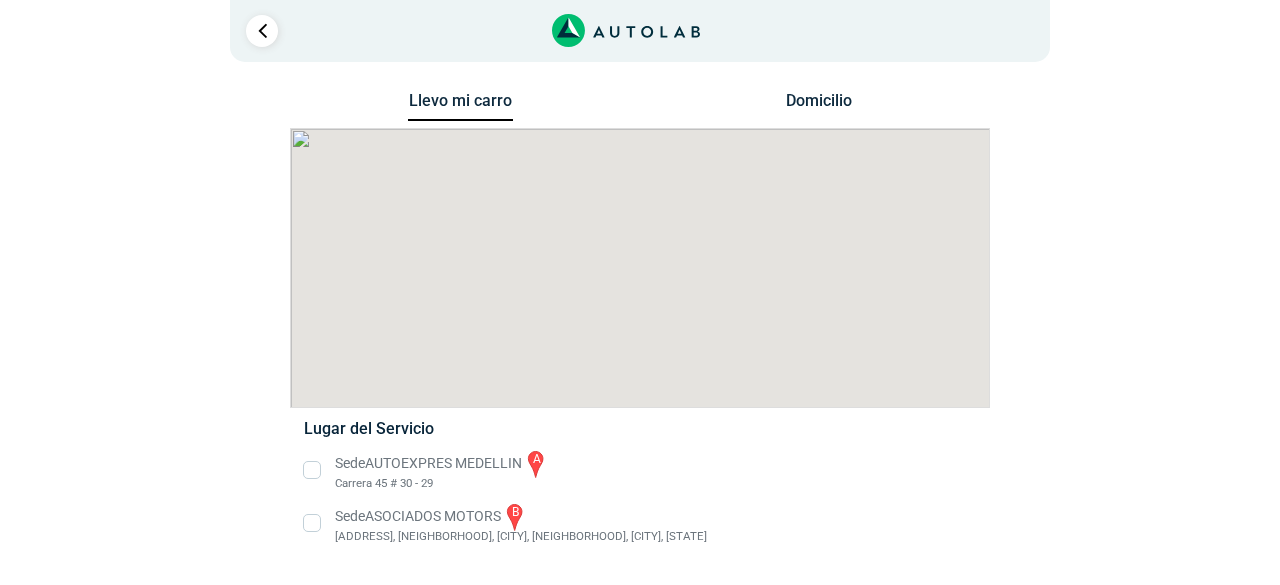 scroll, scrollTop: 0, scrollLeft: 0, axis: both 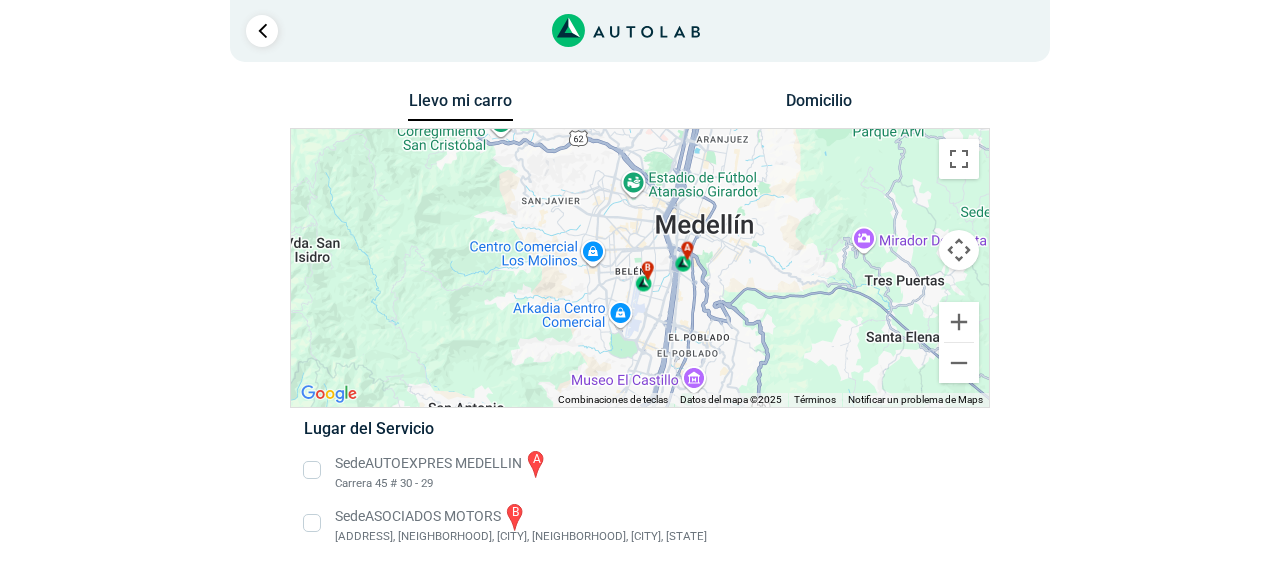 click on "Sede  [COMPANY]
b
[ADDRESS], [NEIGHBORHOOD], [CITY], [NEIGHBORHOOD], [CITY], [STATE]" at bounding box center [639, 523] 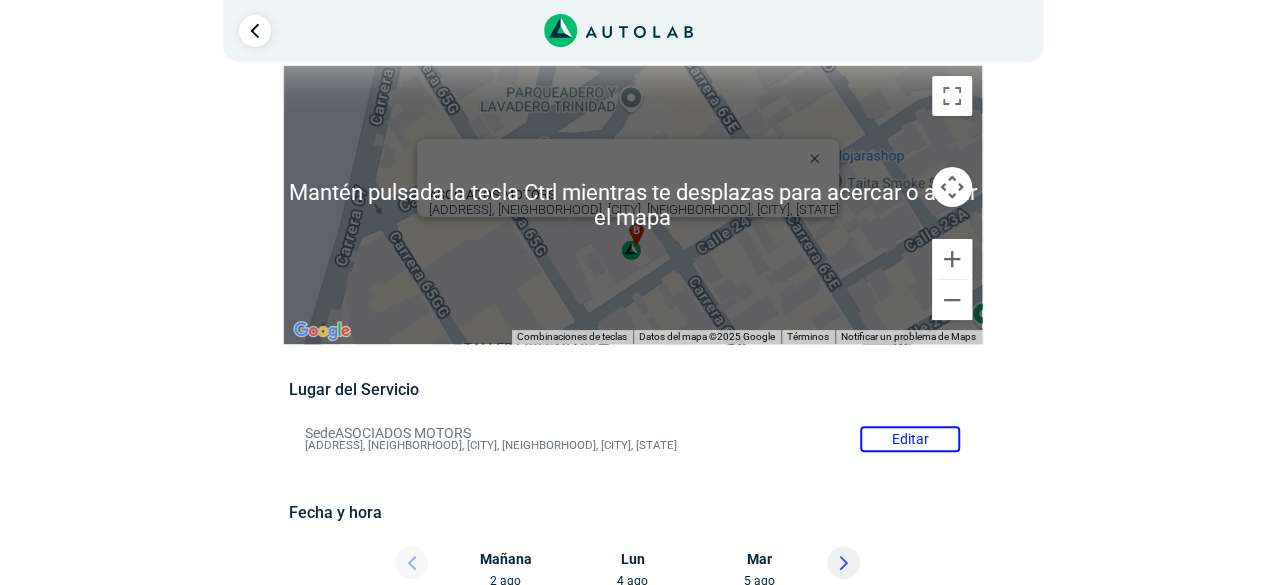 scroll, scrollTop: 0, scrollLeft: 0, axis: both 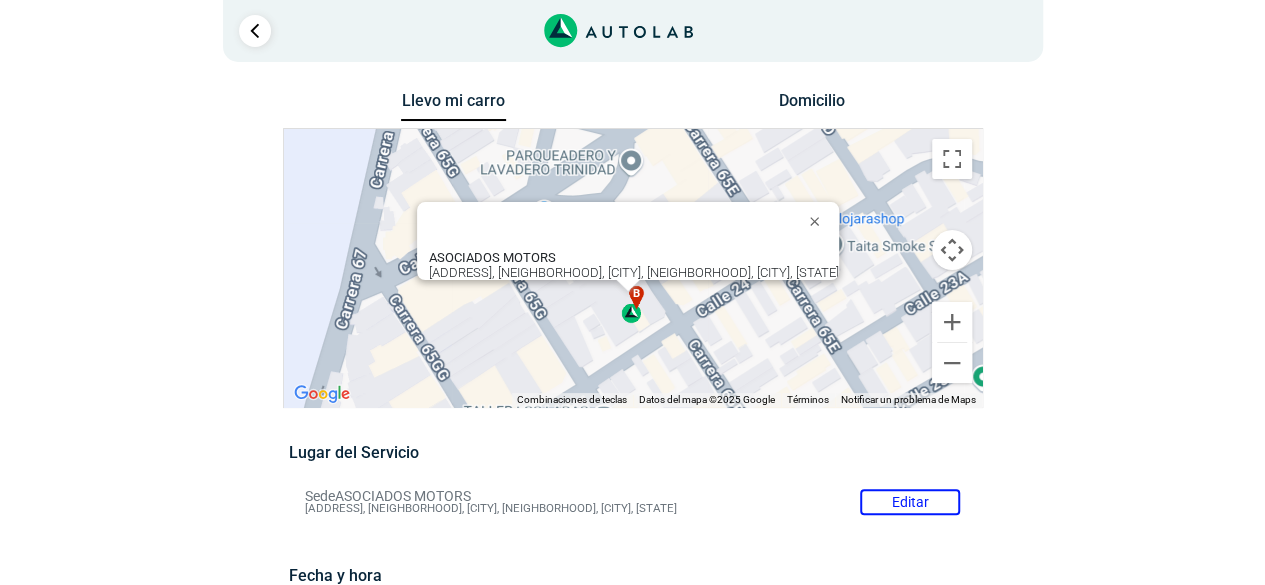 type 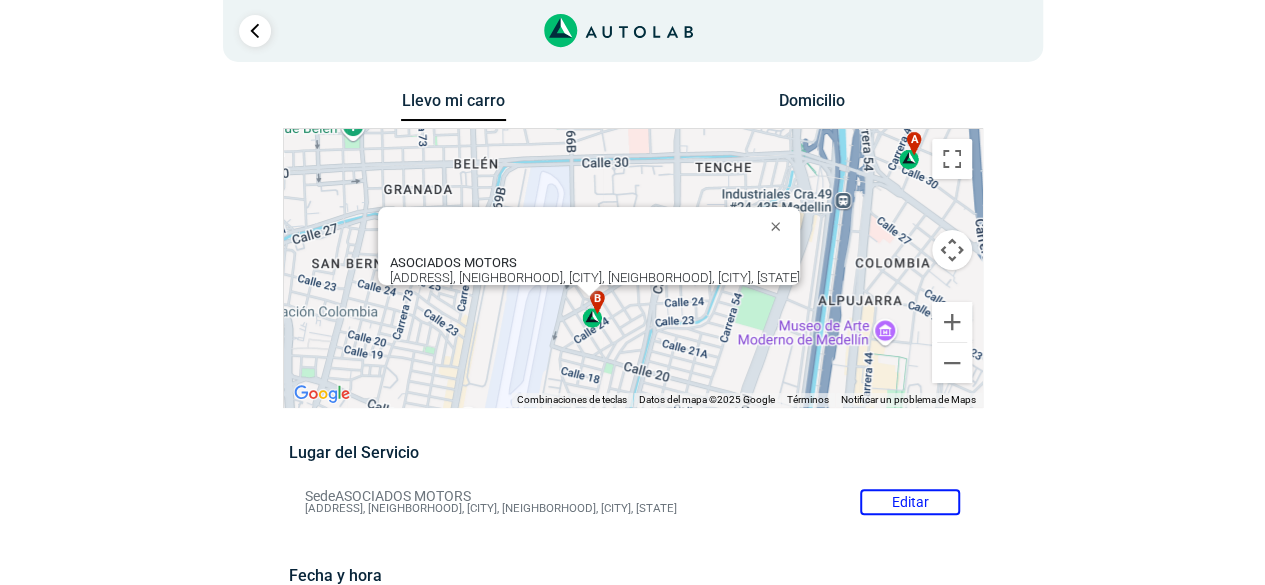 drag, startPoint x: 766, startPoint y: 331, endPoint x: 680, endPoint y: 341, distance: 86.579445 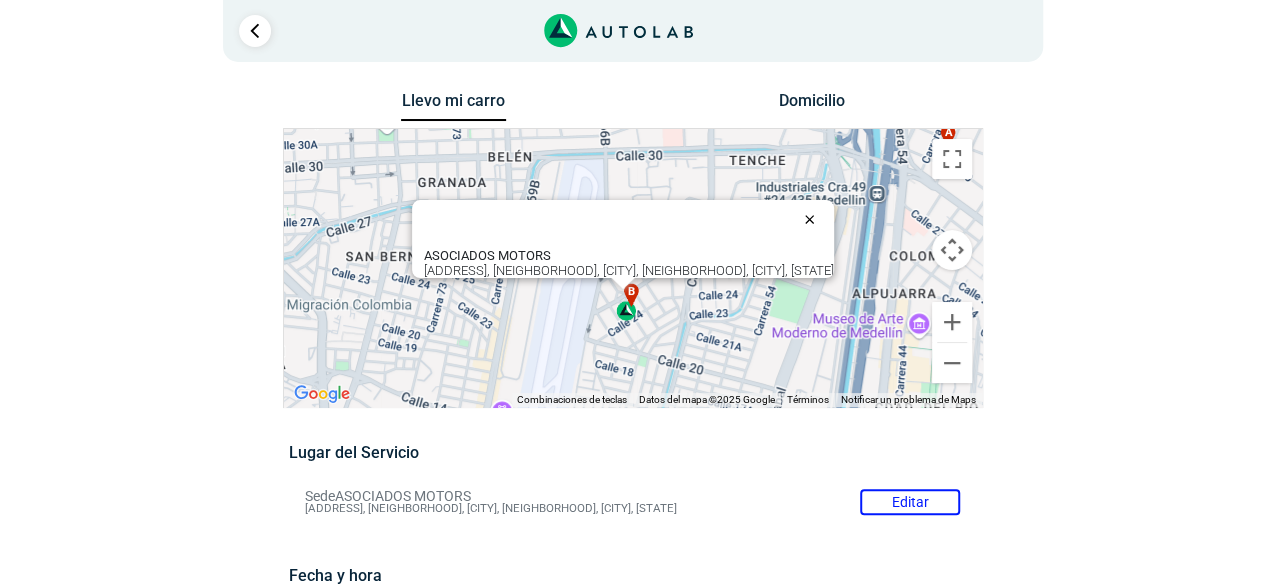 click at bounding box center (814, 219) 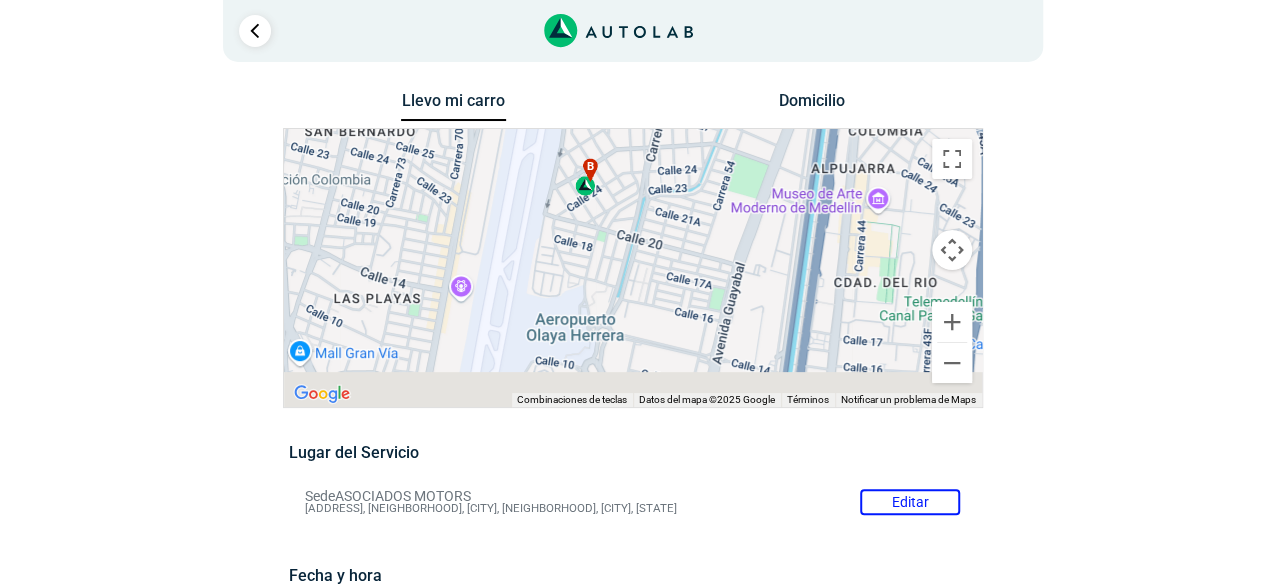 drag, startPoint x: 722, startPoint y: 332, endPoint x: 676, endPoint y: 201, distance: 138.84163 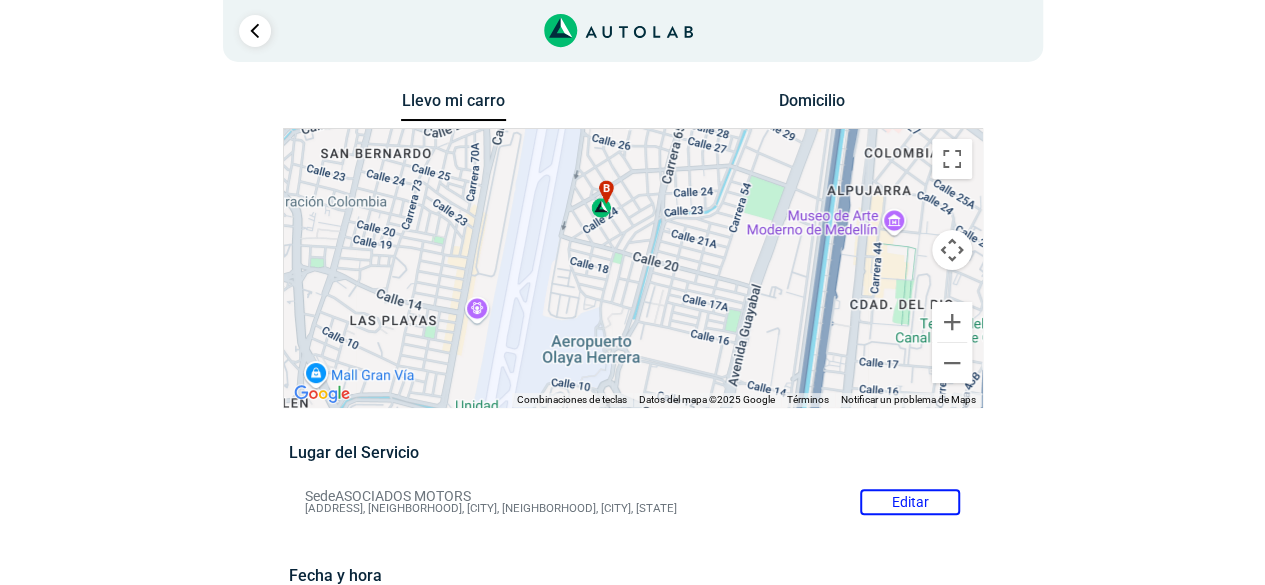 drag, startPoint x: 654, startPoint y: 277, endPoint x: 732, endPoint y: 295, distance: 80.04999 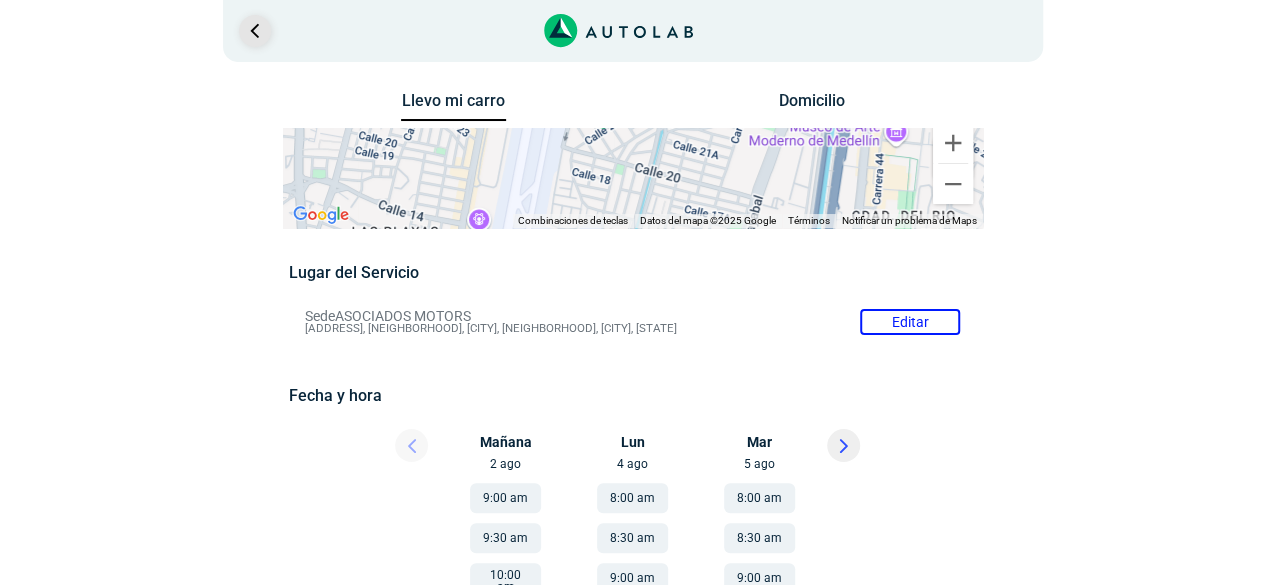 click at bounding box center (255, 31) 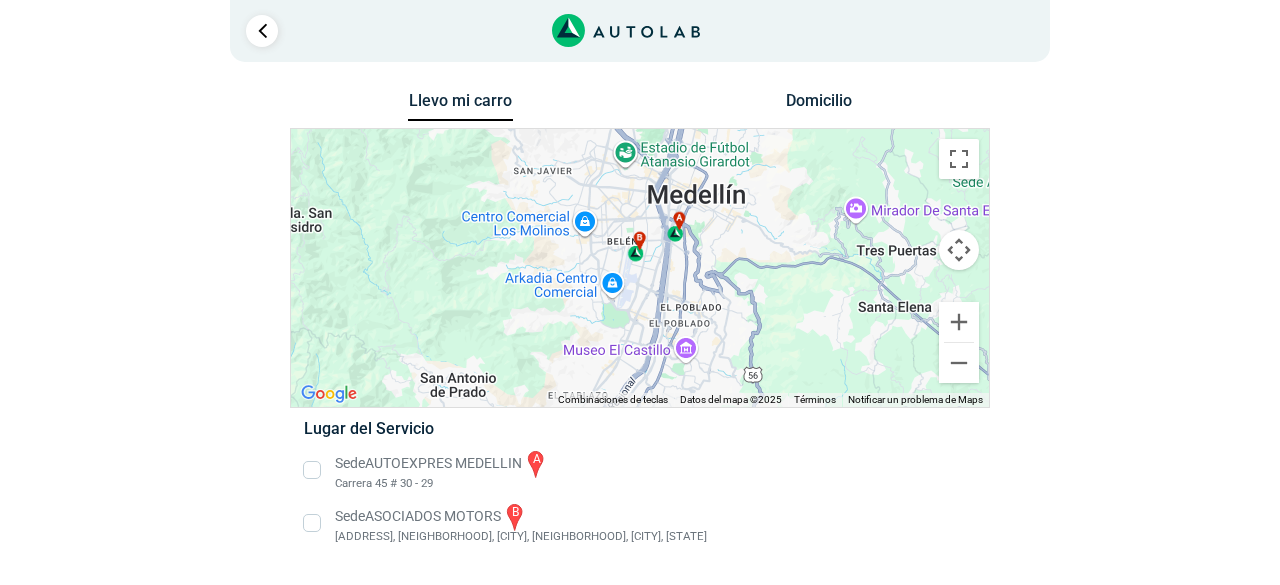 click on "Sede  [COMPANY]
a
[ADDRESS] # [NUMBER]" at bounding box center (639, 470) 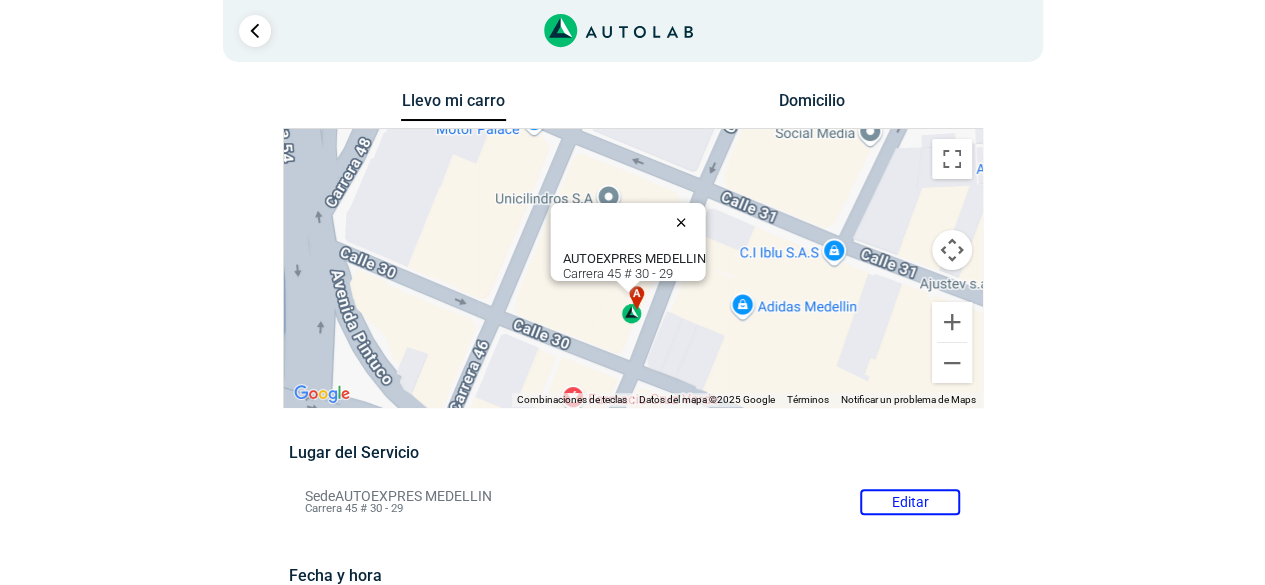 click at bounding box center [685, 222] 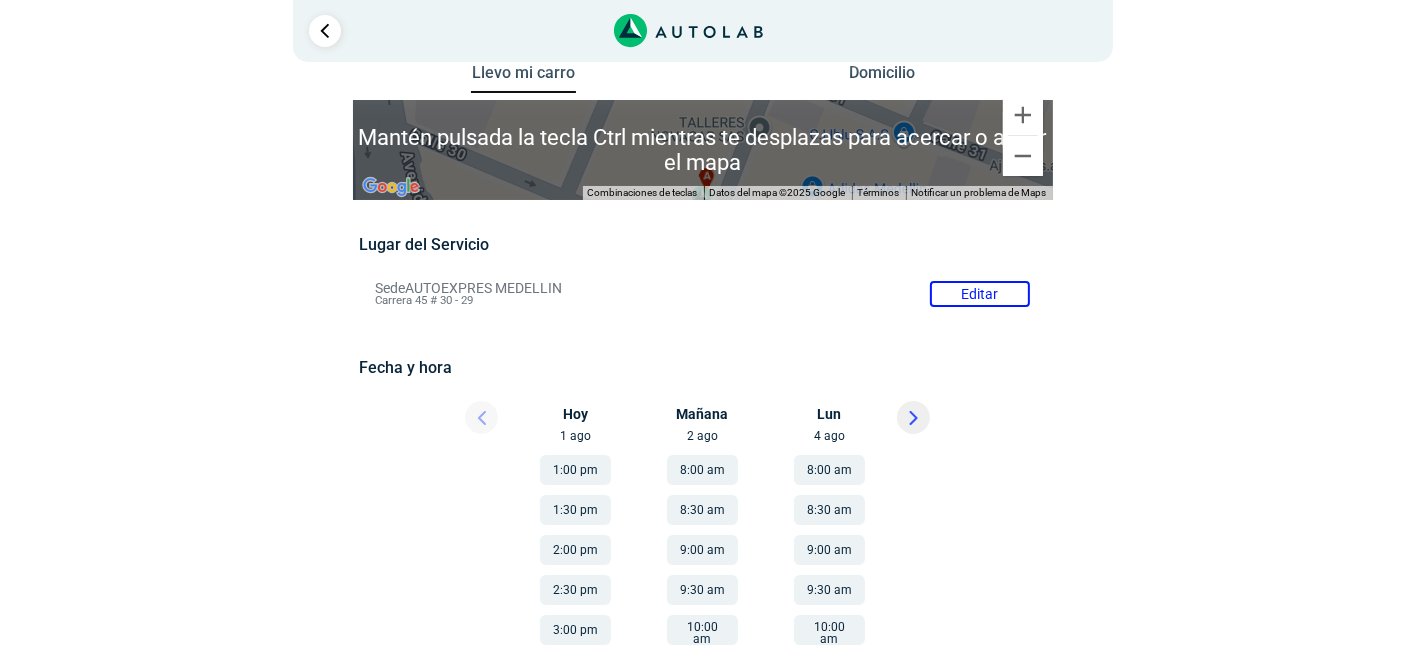 scroll, scrollTop: 0, scrollLeft: 0, axis: both 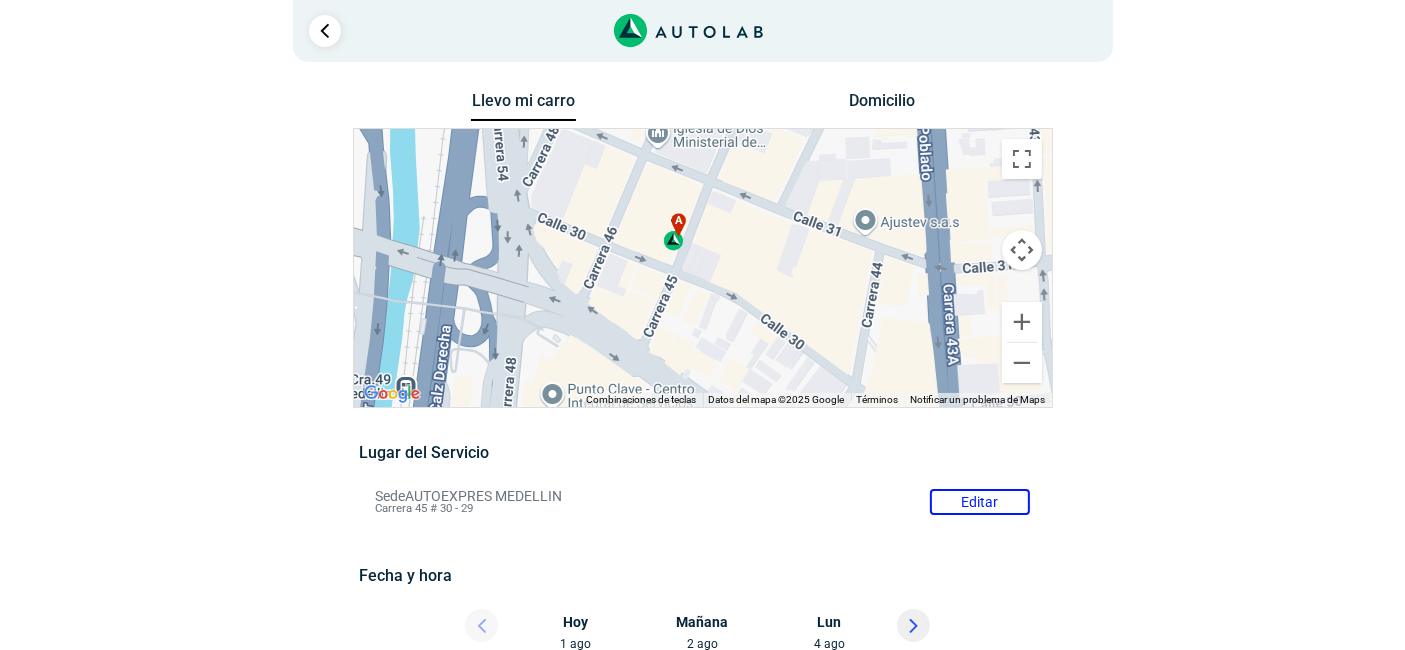drag, startPoint x: 712, startPoint y: 261, endPoint x: 781, endPoint y: 310, distance: 84.6286 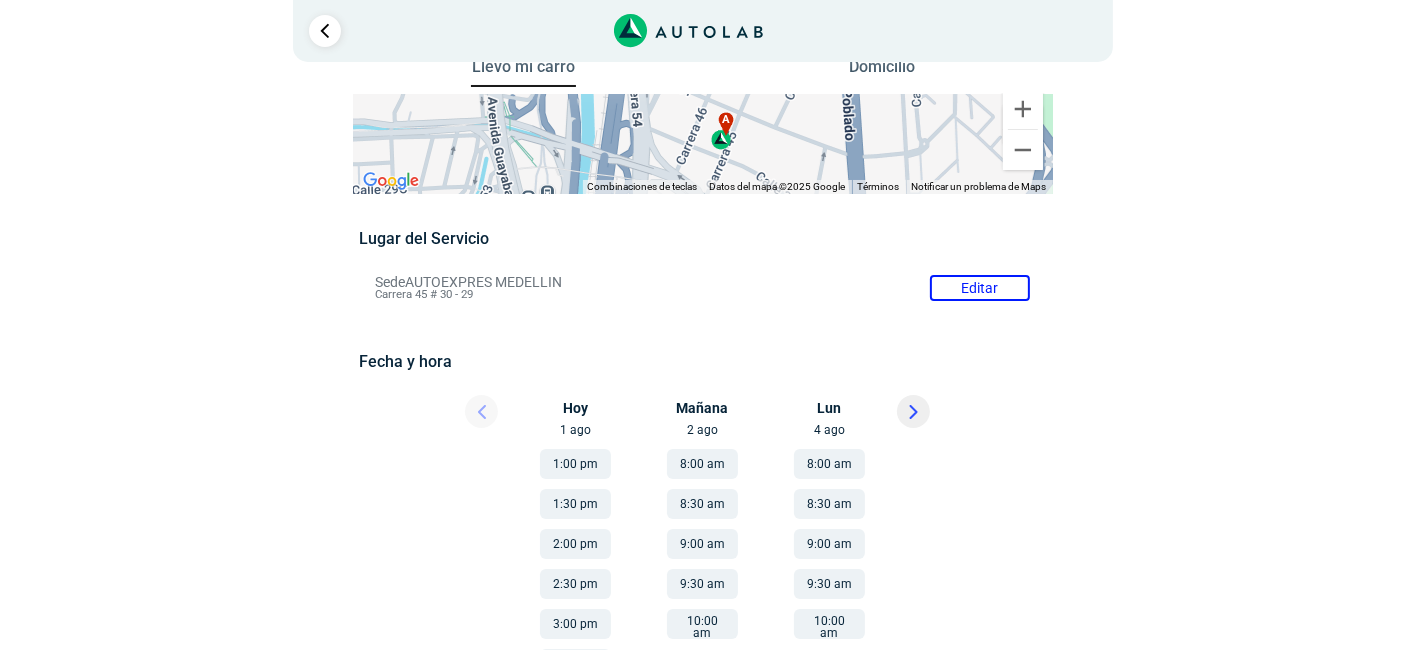 scroll, scrollTop: 0, scrollLeft: 0, axis: both 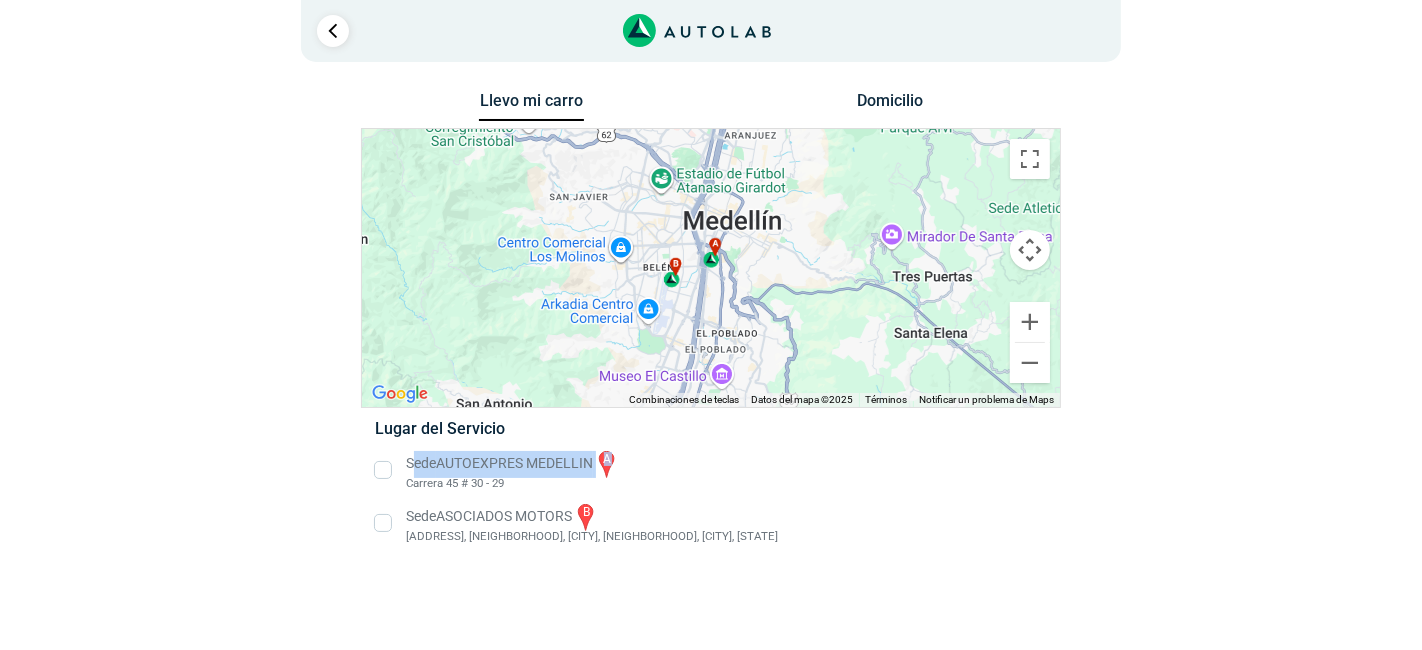 drag, startPoint x: 411, startPoint y: 464, endPoint x: 598, endPoint y: 478, distance: 187.52333 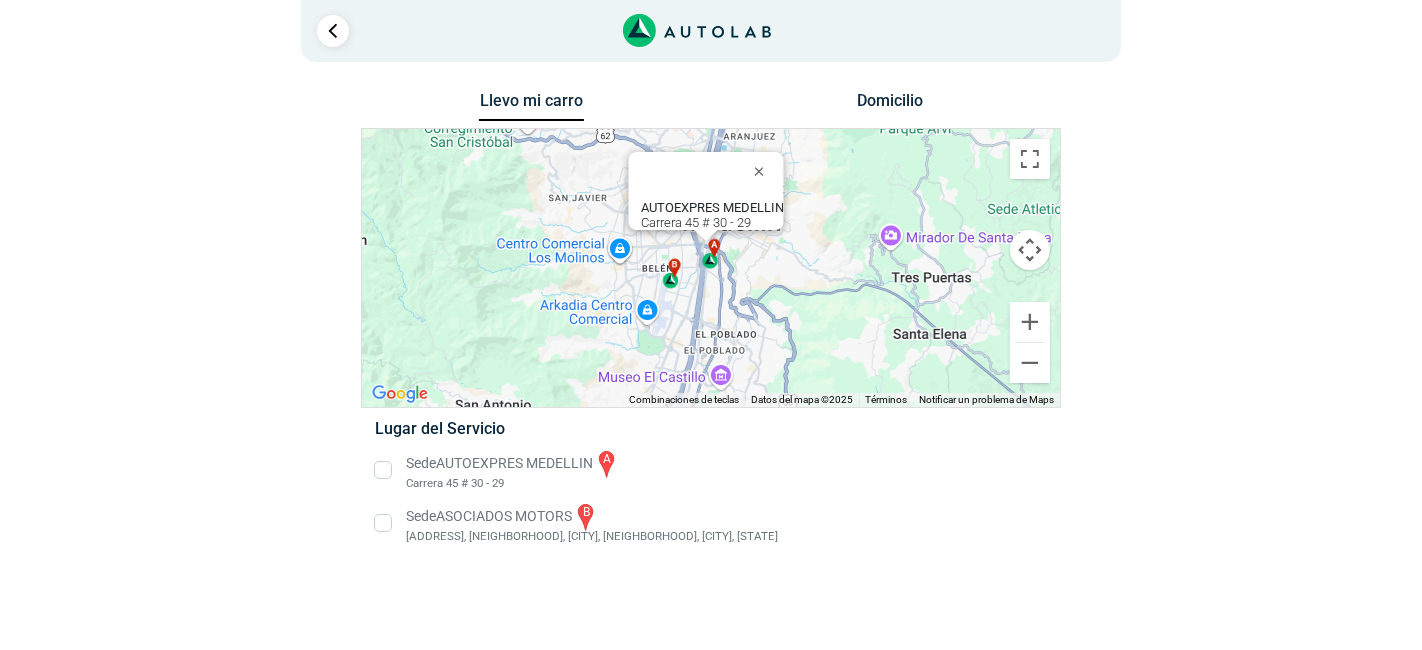 click on "Llevo mi carro
Domicilio
← Mover a la izquierda → Mover a la derecha ↑ Mover hacia arriba ↓ Mover hacia abajo + Ampliar - Reducir Inicio Saltar hacia la izquierda un 75 % Fin Saltar hacia la derecha un 75 % Re Pág Saltar hacia arriba un 75 % Av Pág Saltar hacia abajo un 75 %
a
b
[COMPANY] [ADDRESS] Datos del mapa [NUMBER] km" at bounding box center [711, 329] 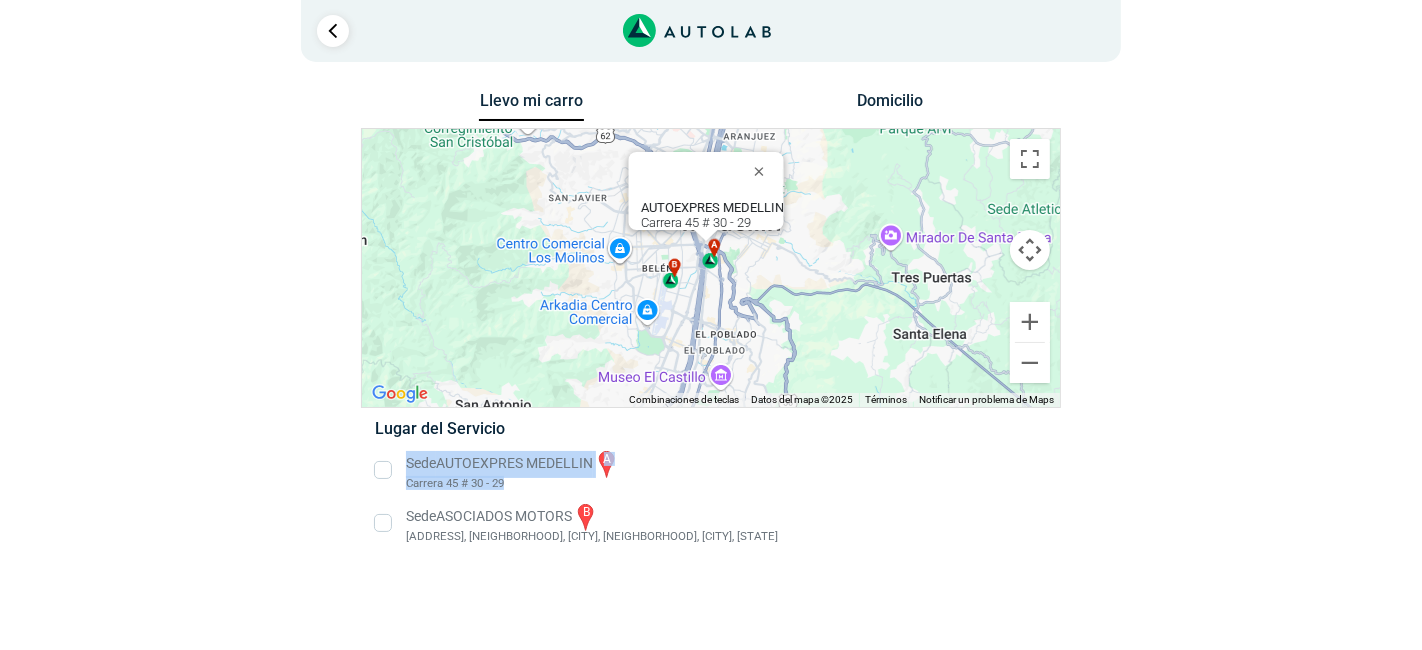 drag, startPoint x: 406, startPoint y: 467, endPoint x: 508, endPoint y: 487, distance: 103.94229 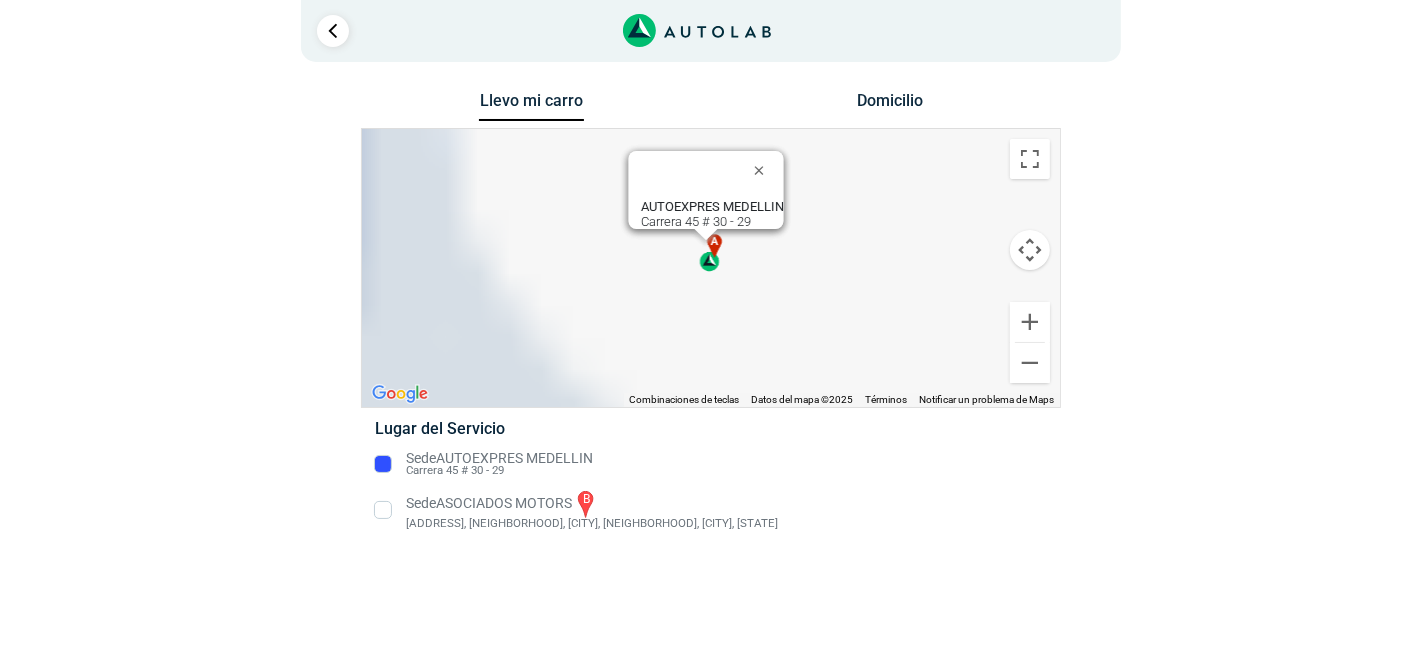 type 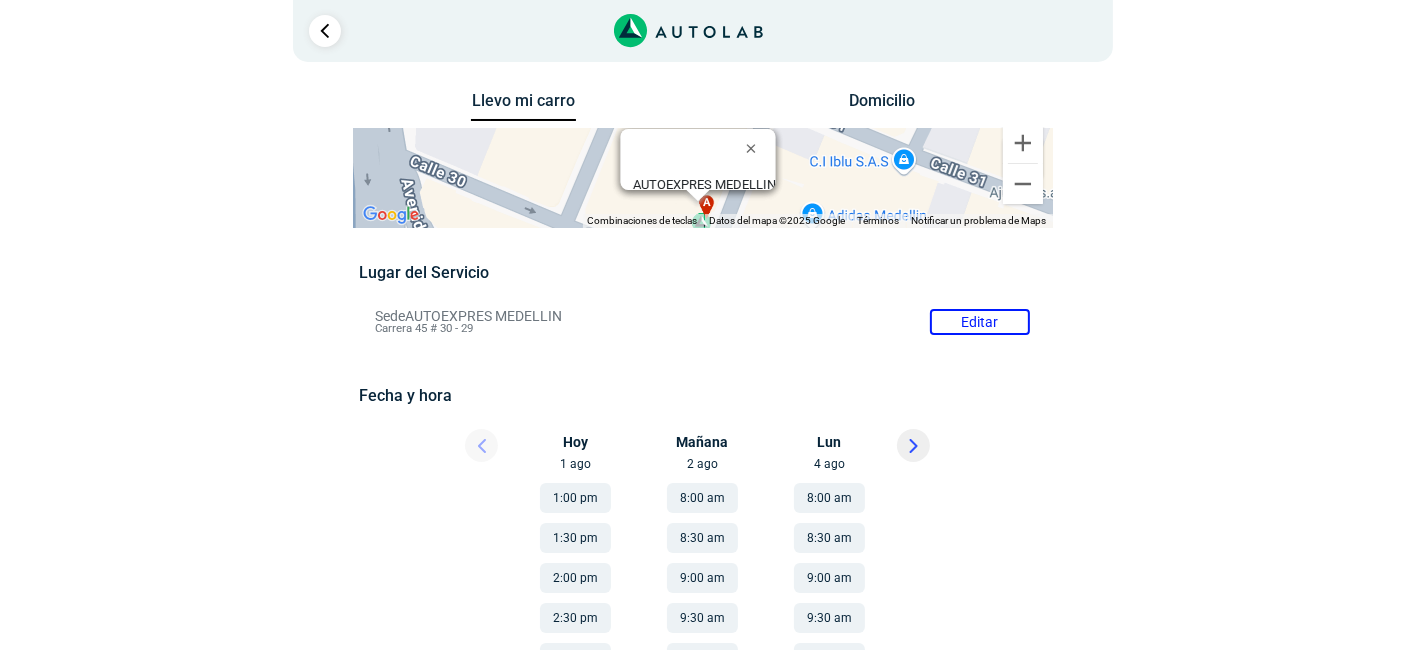 drag, startPoint x: 503, startPoint y: 334, endPoint x: 465, endPoint y: 336, distance: 38.052597 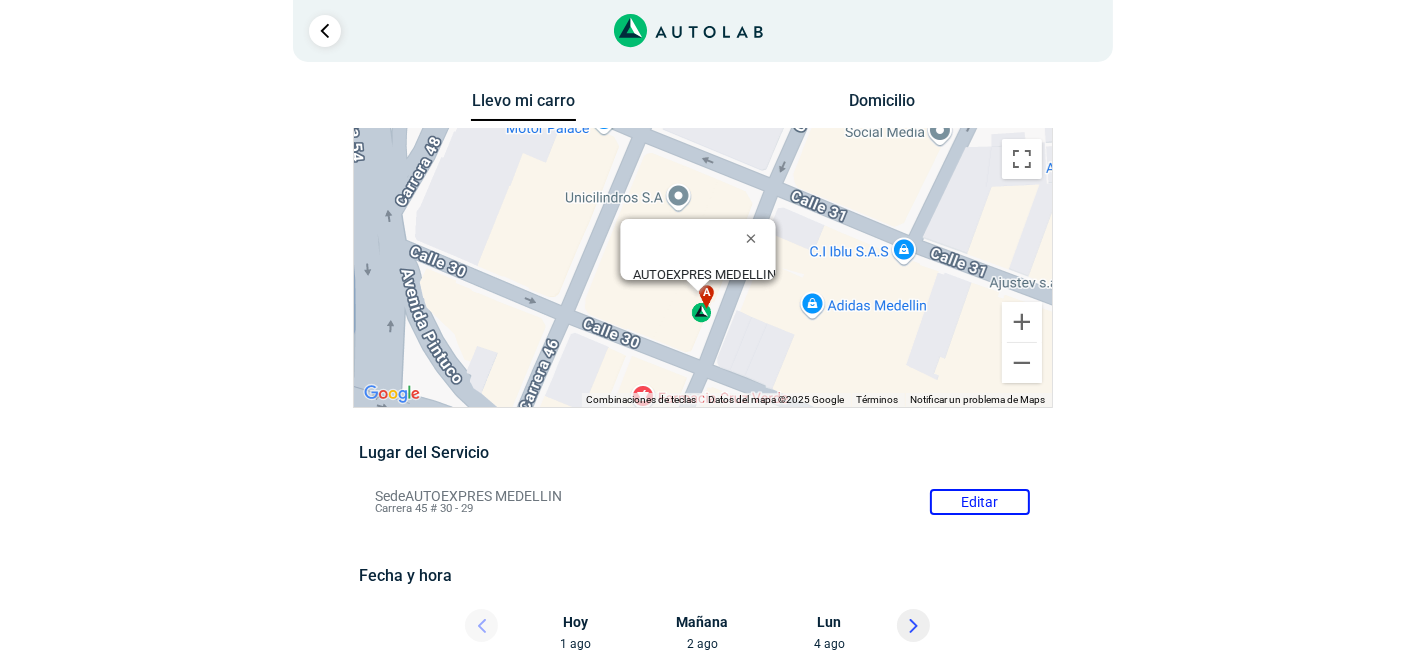 click on "Sede  [COMPANY]
Editar
[ADDRESS] # [NUMBER]" at bounding box center [702, 502] 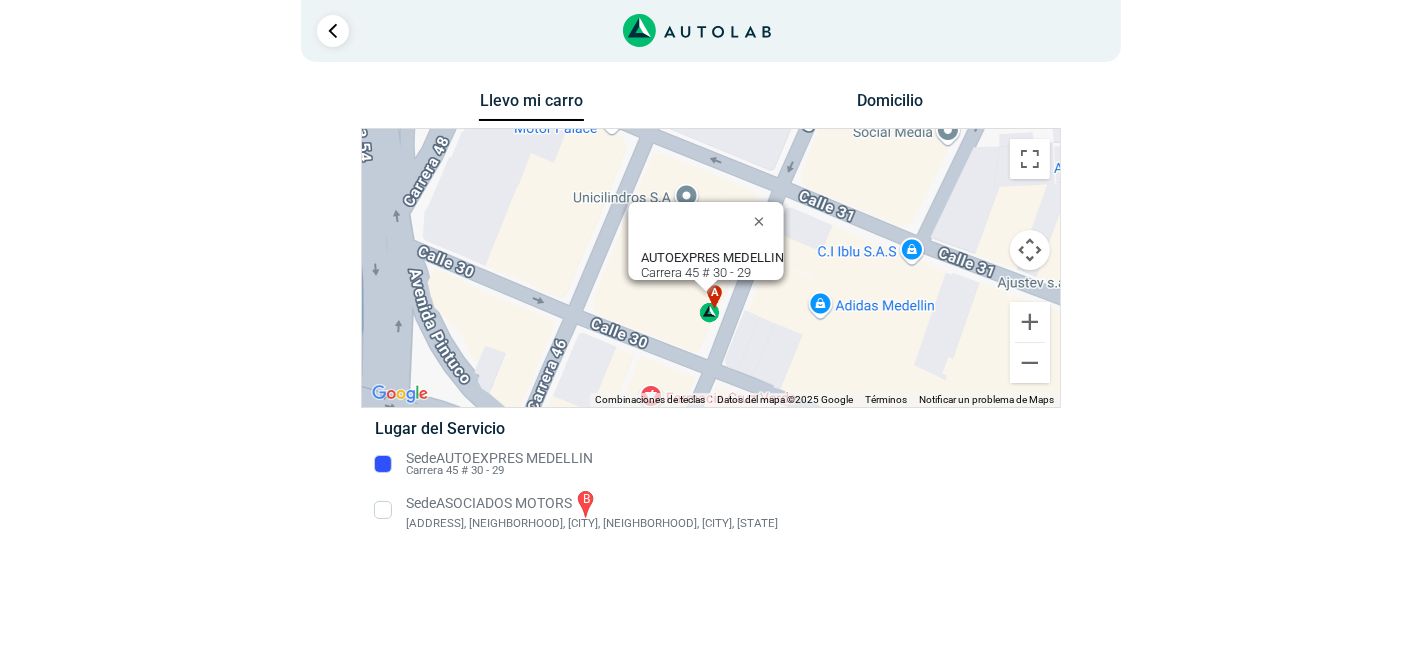 click on "a
b
[COMPANY] [ADDRESS] # [NUMBER] [COMPANY] [ADDRESS] # [NUMBER]" at bounding box center (711, 268) 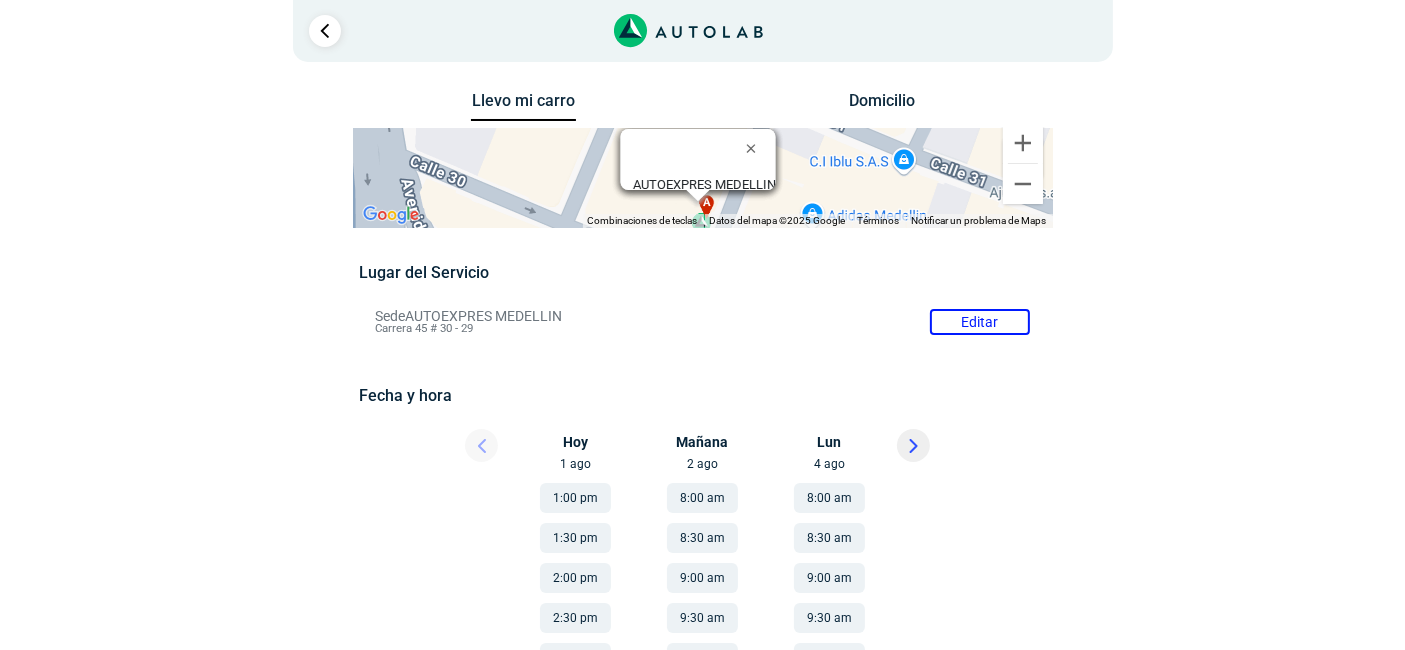 drag, startPoint x: 380, startPoint y: 317, endPoint x: 450, endPoint y: 332, distance: 71.5891 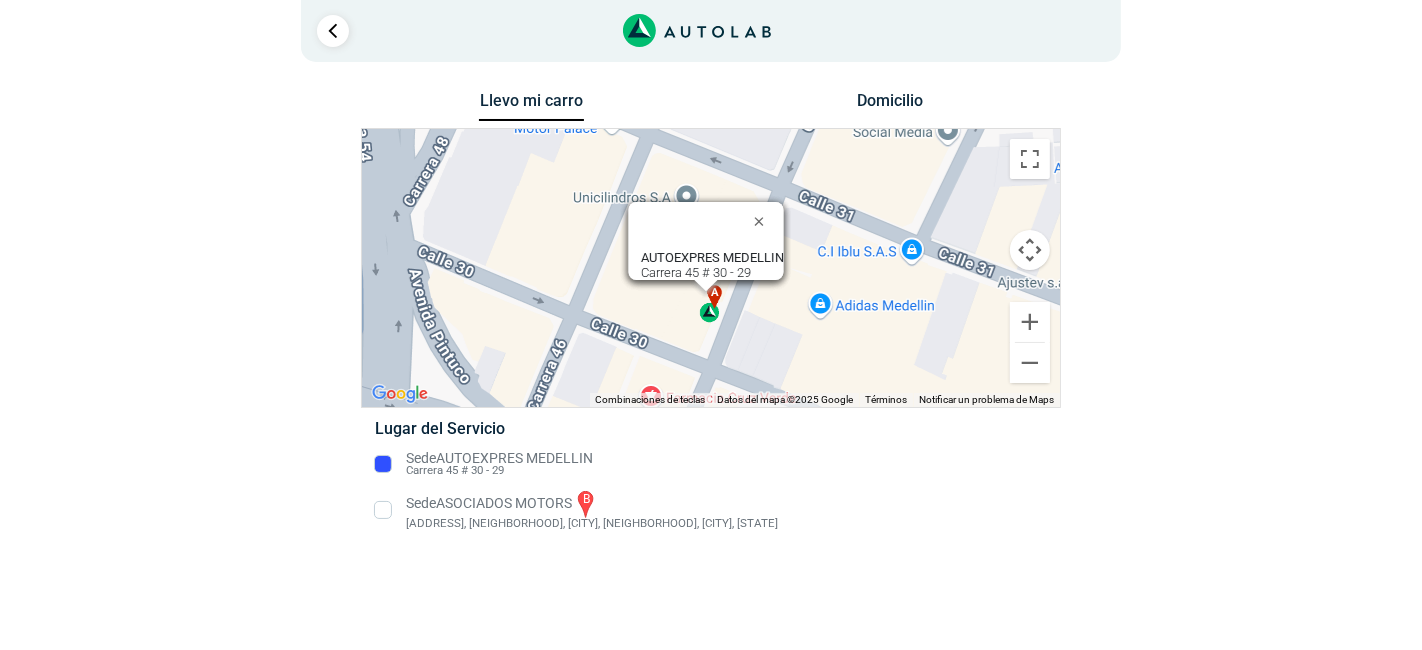 click on "Sede  [COMPANY]
[ADDRESS] # [NUMBER]" at bounding box center (710, 464) 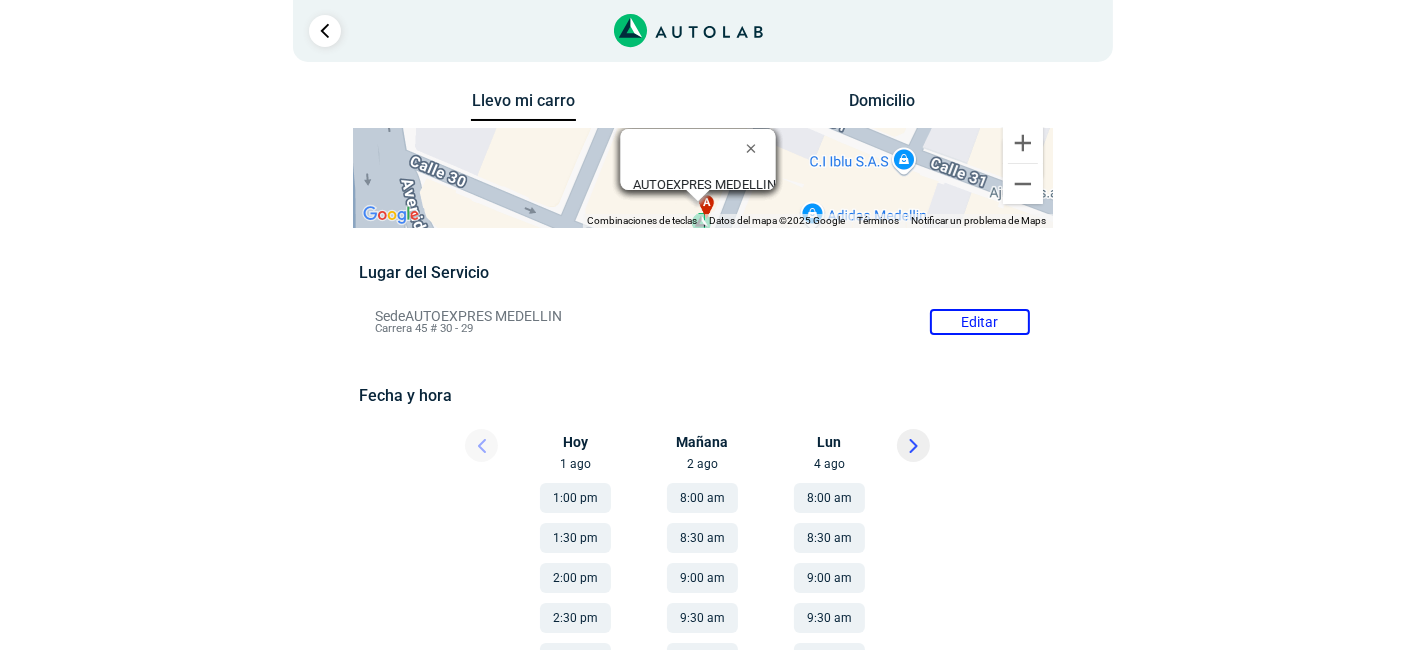 type 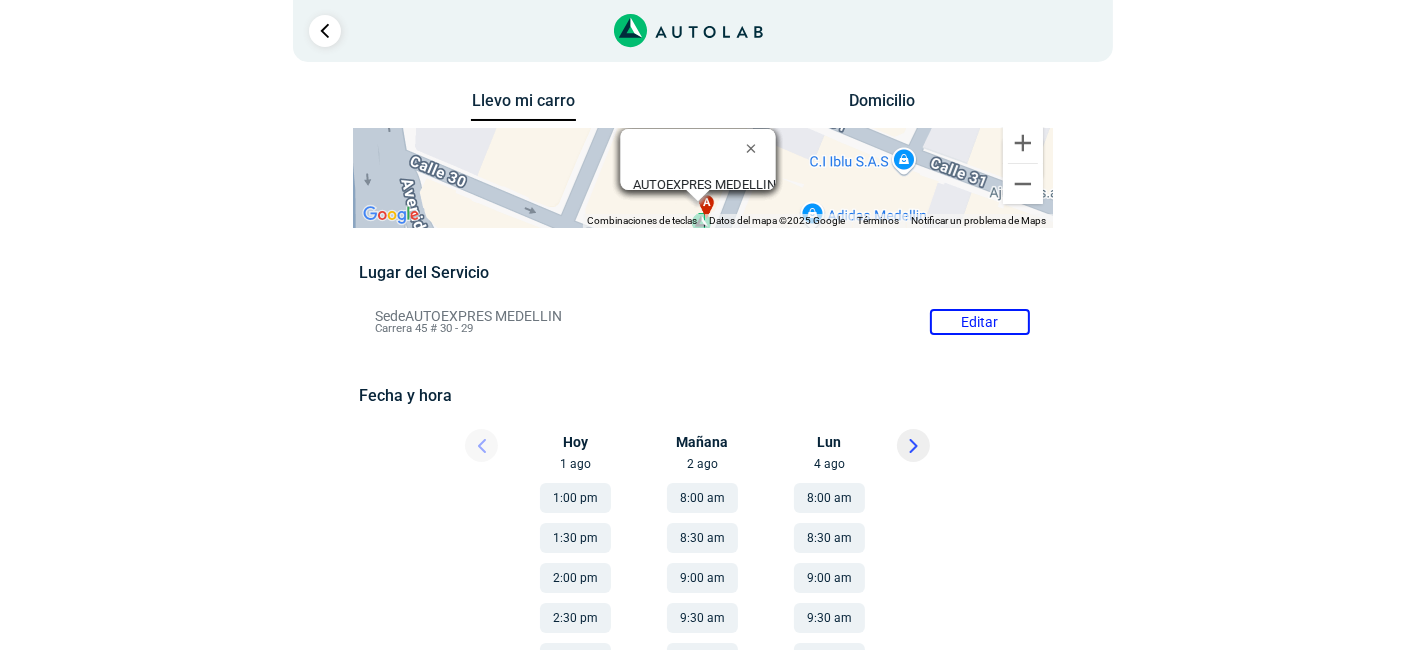 drag, startPoint x: 331, startPoint y: 38, endPoint x: 340, endPoint y: 50, distance: 15 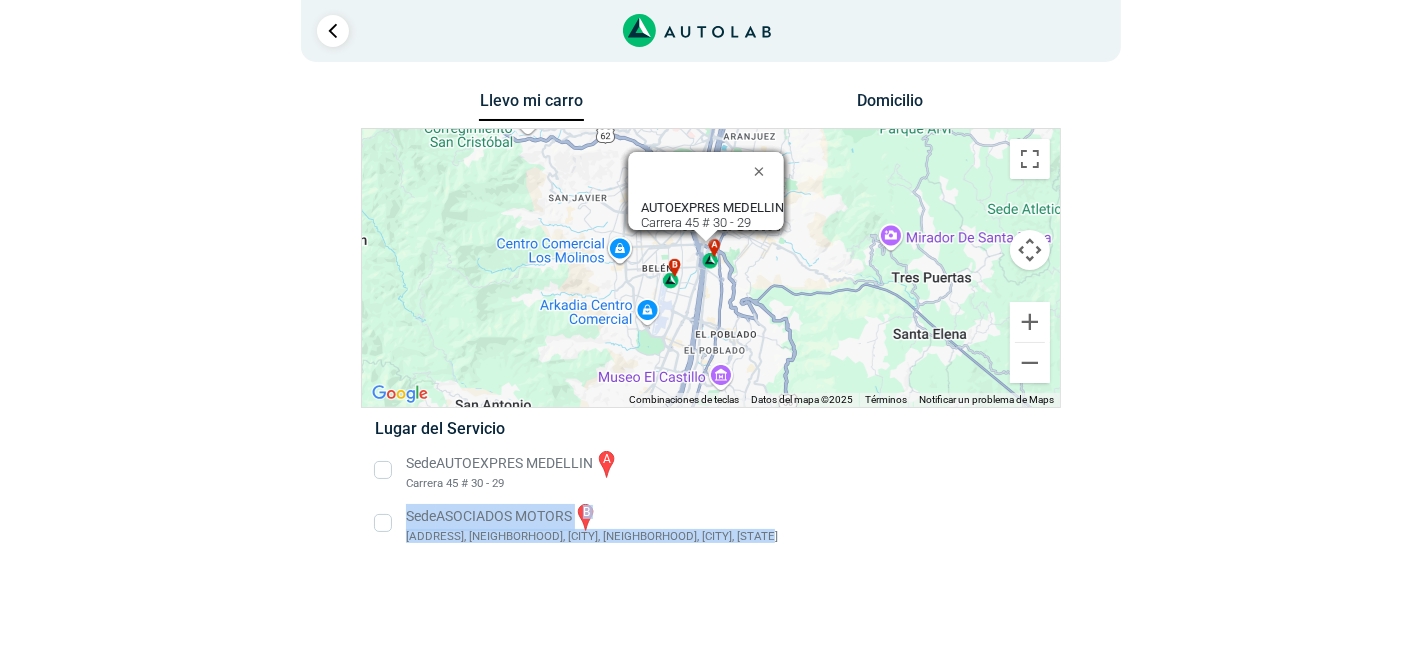 drag, startPoint x: 409, startPoint y: 513, endPoint x: 740, endPoint y: 538, distance: 331.94278 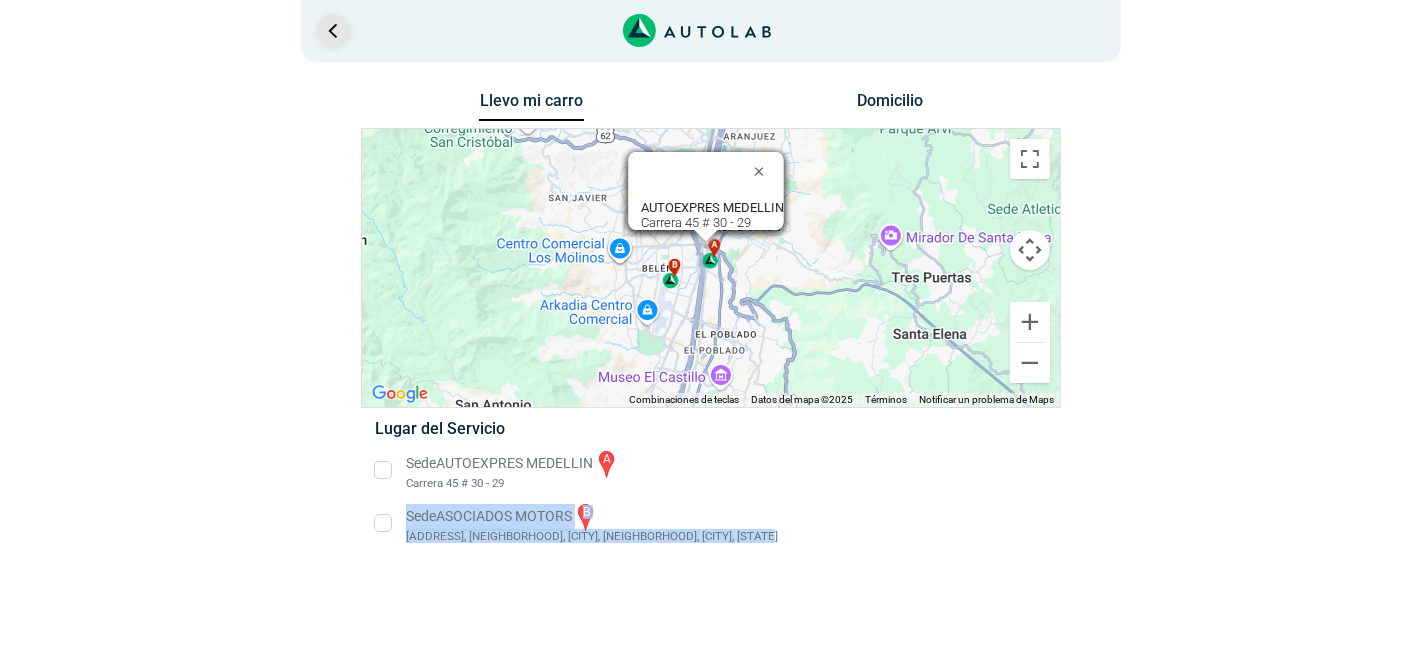 click at bounding box center [333, 31] 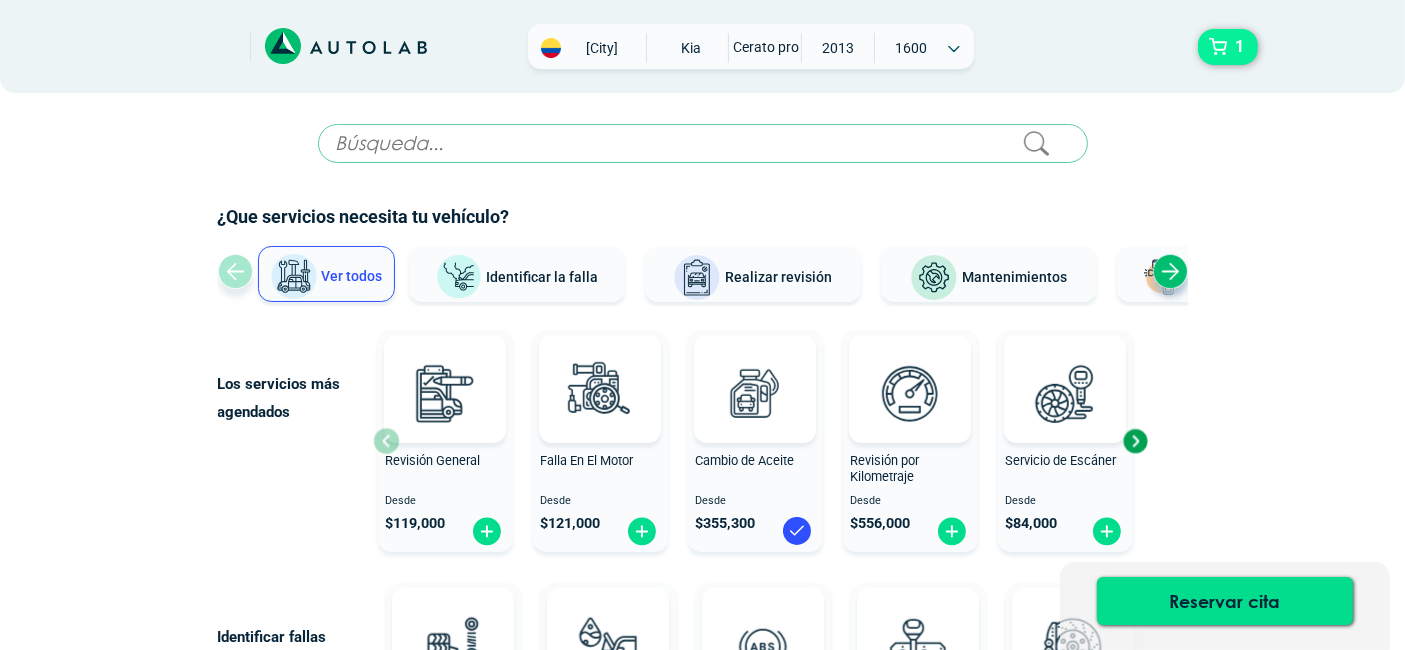 click on "1" at bounding box center (1228, 47) 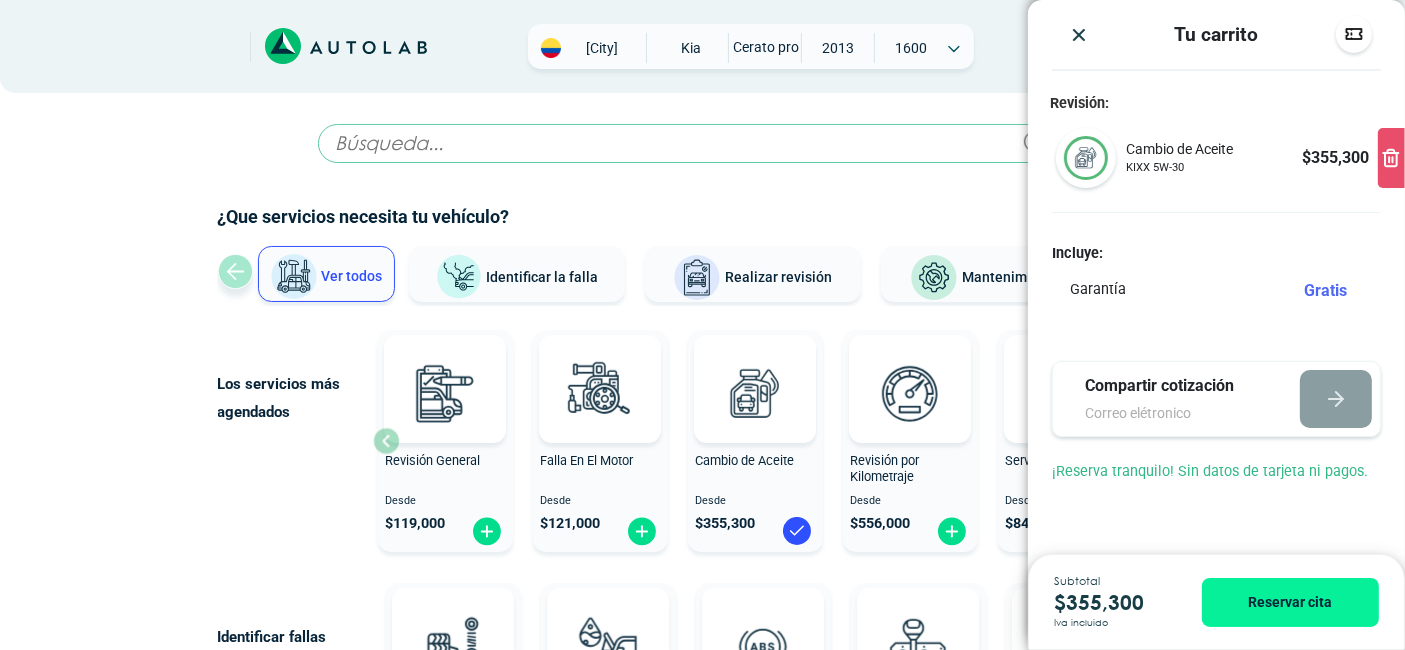 type 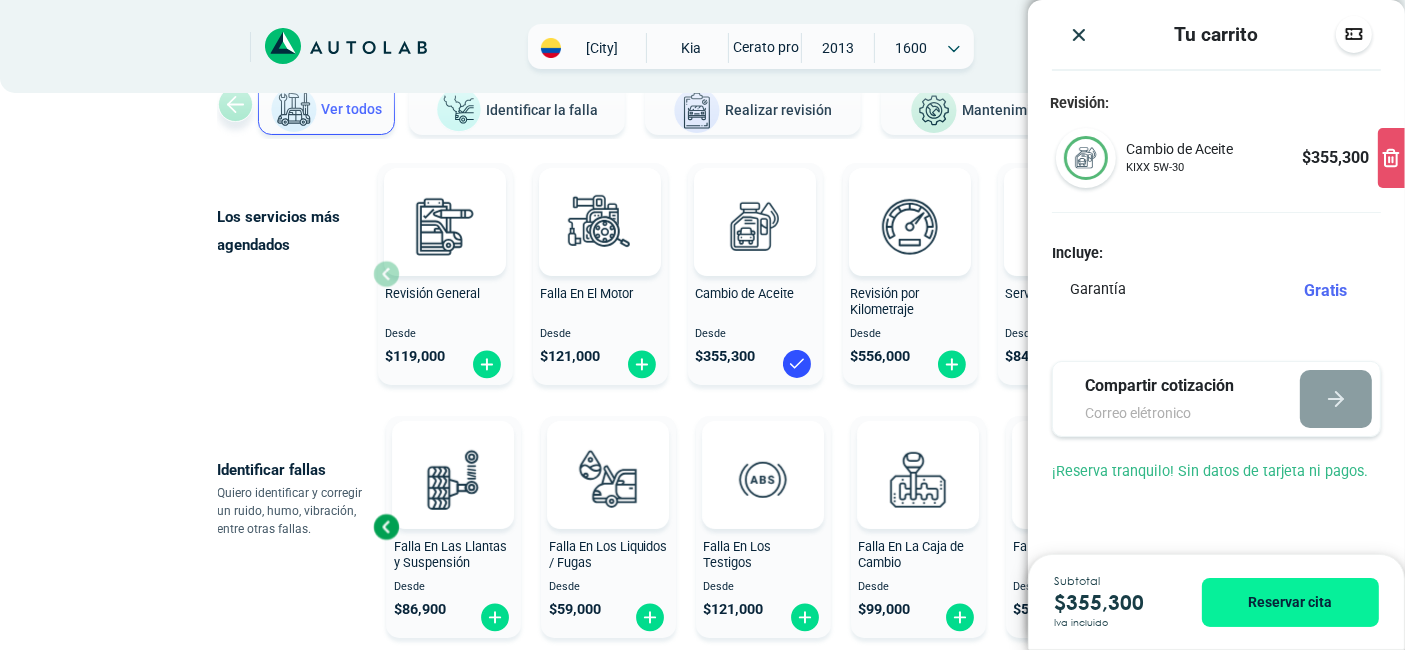 scroll, scrollTop: 0, scrollLeft: 0, axis: both 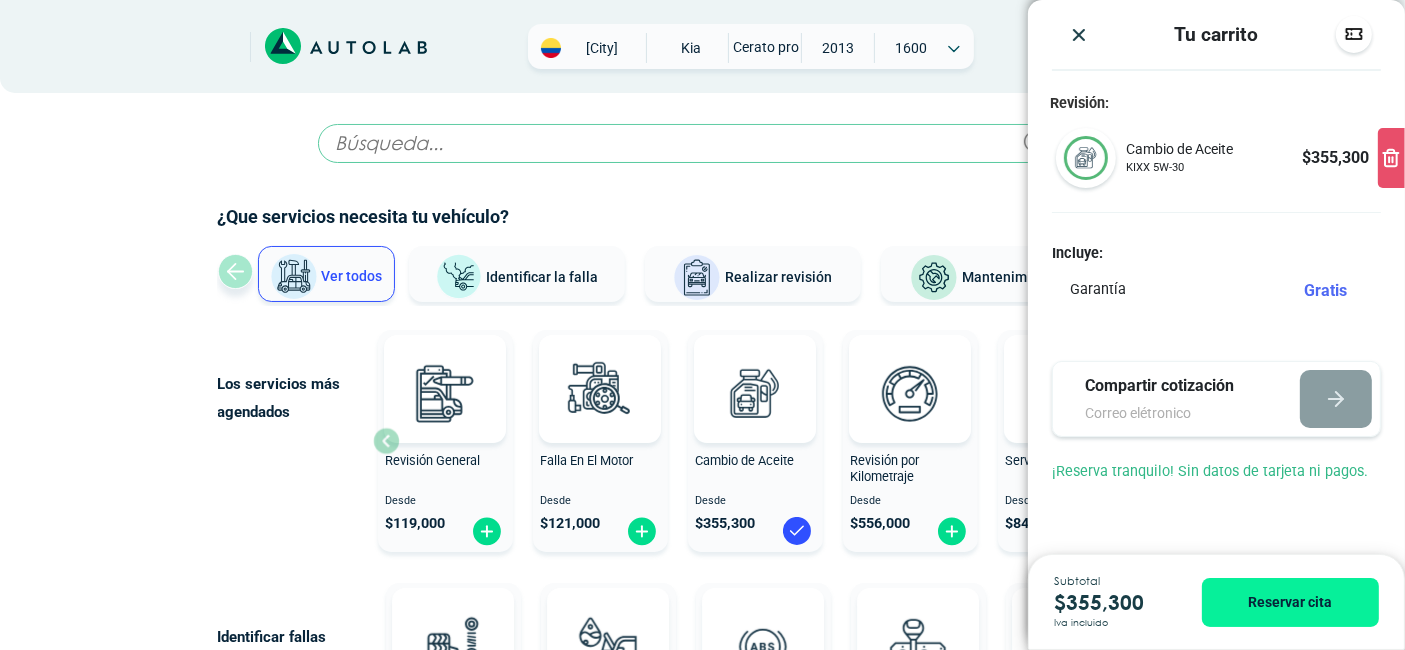 click at bounding box center [1079, 35] 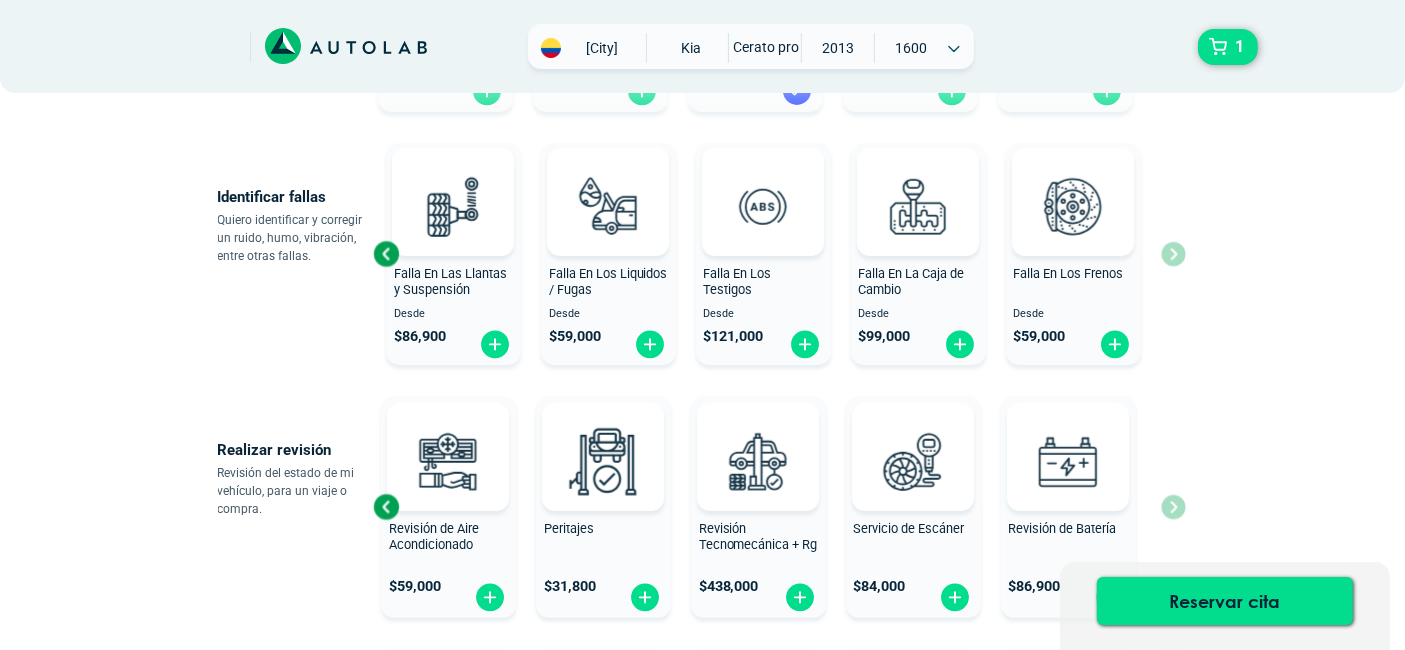 scroll, scrollTop: 333, scrollLeft: 0, axis: vertical 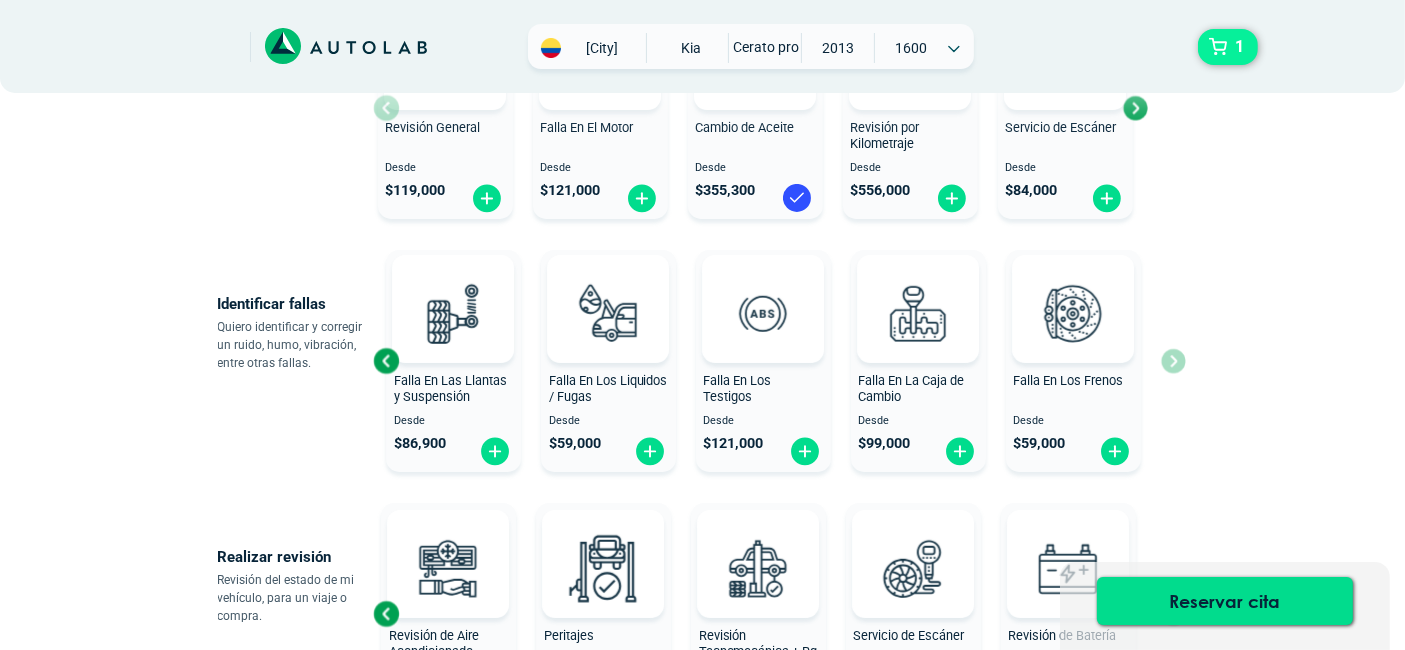 click on "1" at bounding box center [1228, 47] 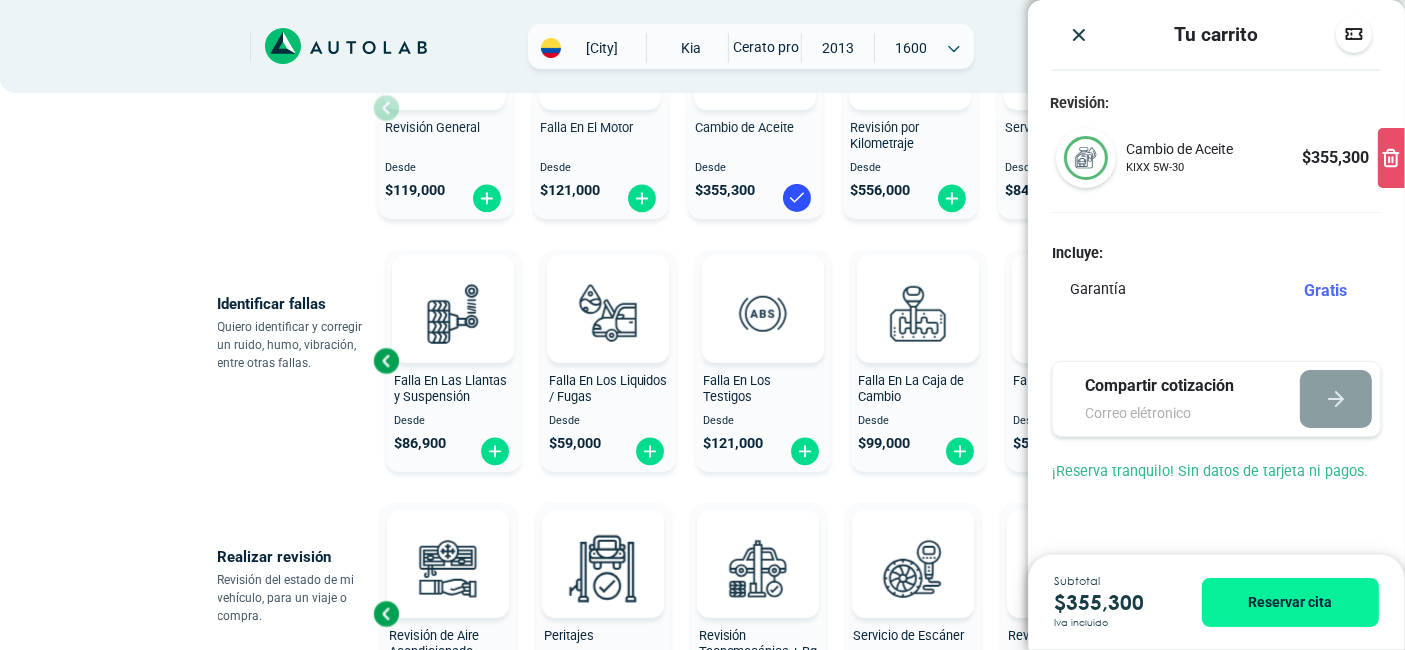 click 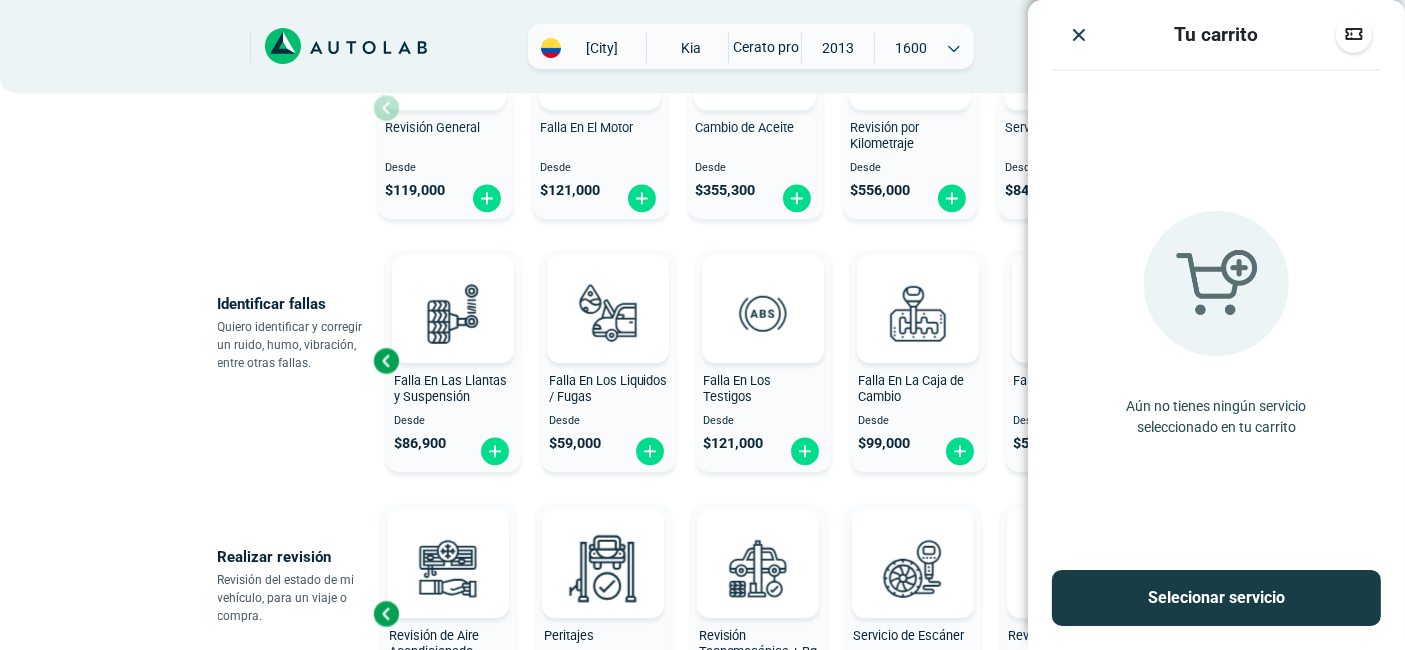 click on "×
ESTE SERVICIO YA ESTÁ INCLUÍDO
Launch demo modal
x" at bounding box center (703, 729) 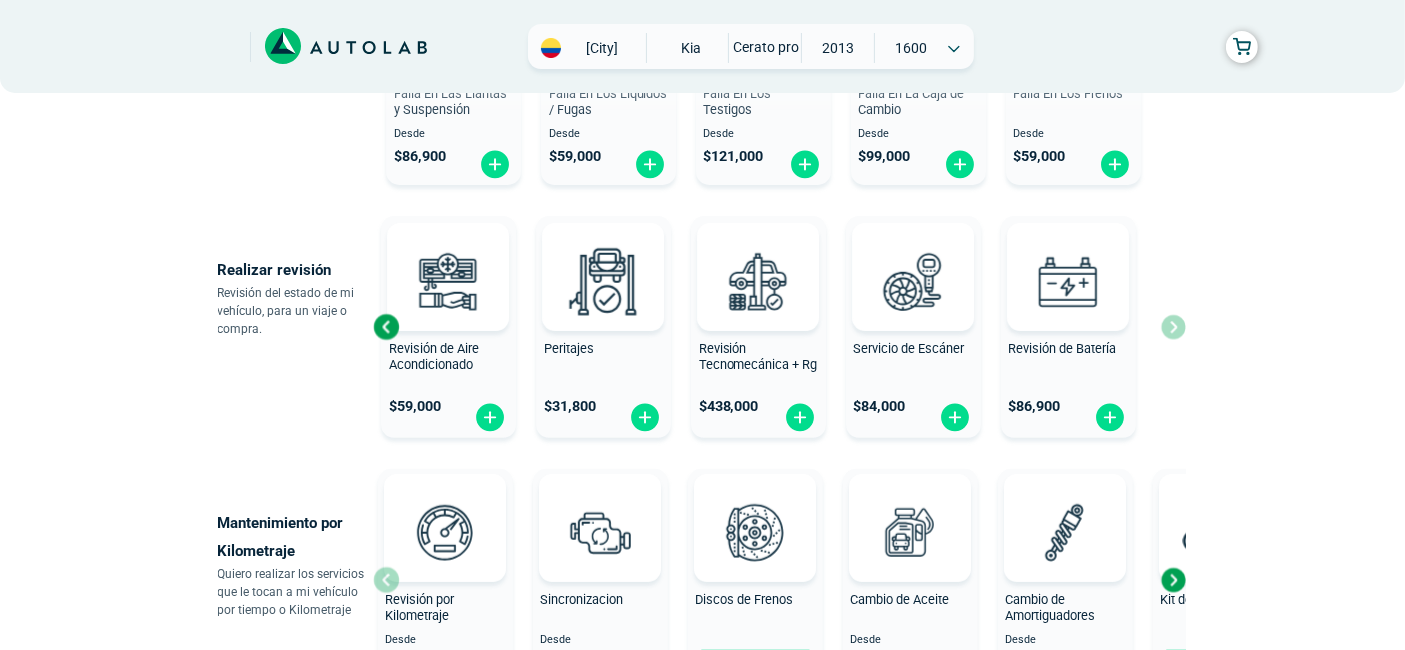 scroll, scrollTop: 777, scrollLeft: 0, axis: vertical 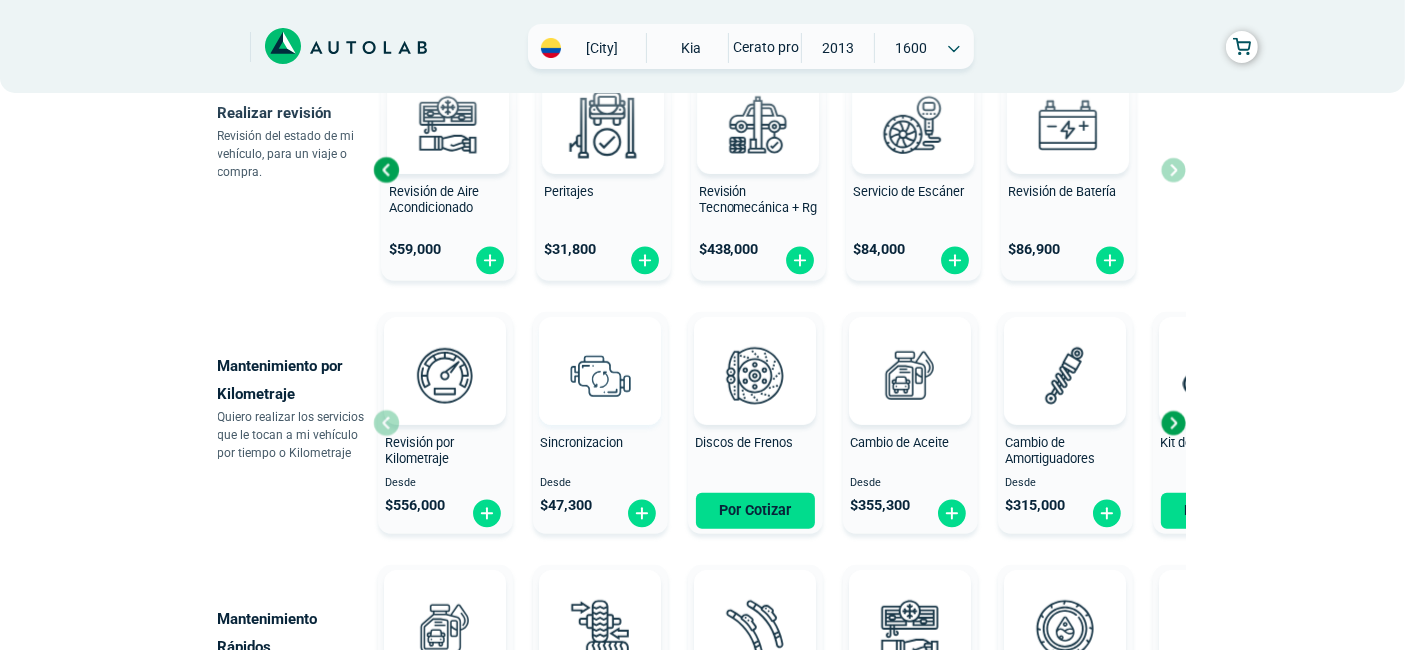 click at bounding box center [600, 375] 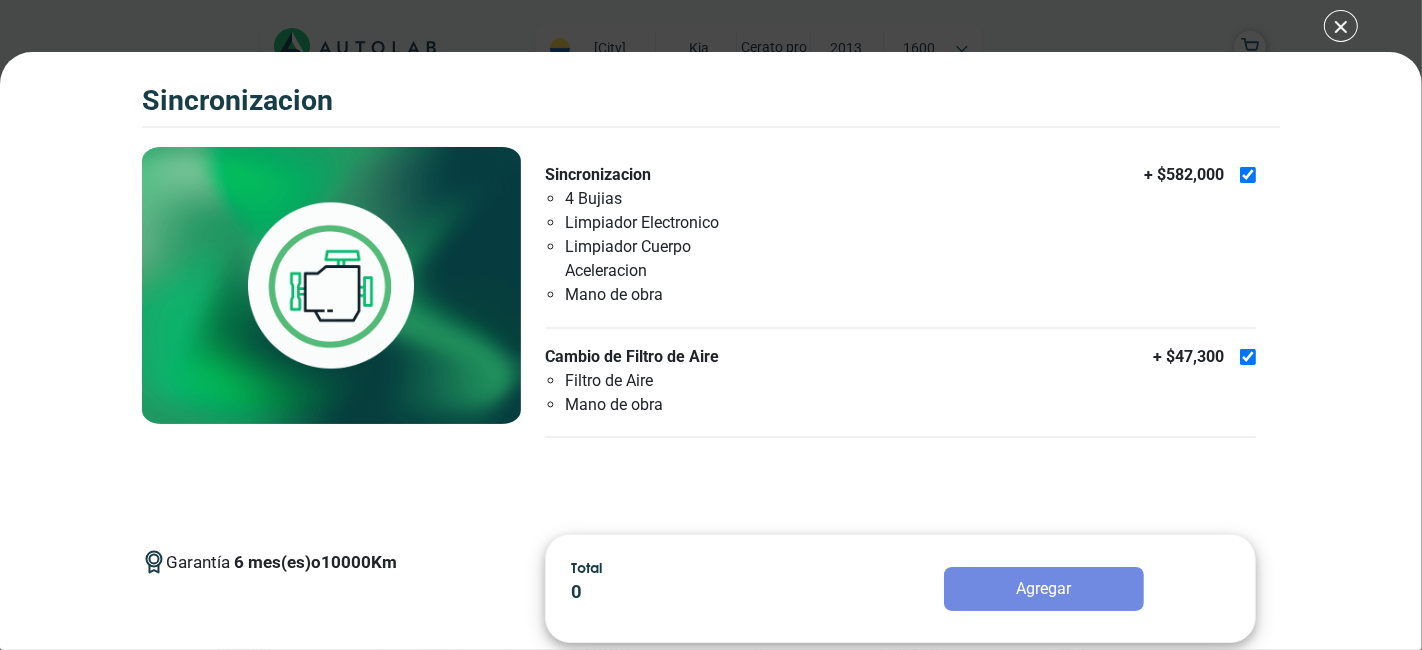 click on "Garantía
6
mes(es)
o  10000  Km
Sincronizacion
4 Bujias
Limpiador Electronico
+ $" at bounding box center (900, 332) 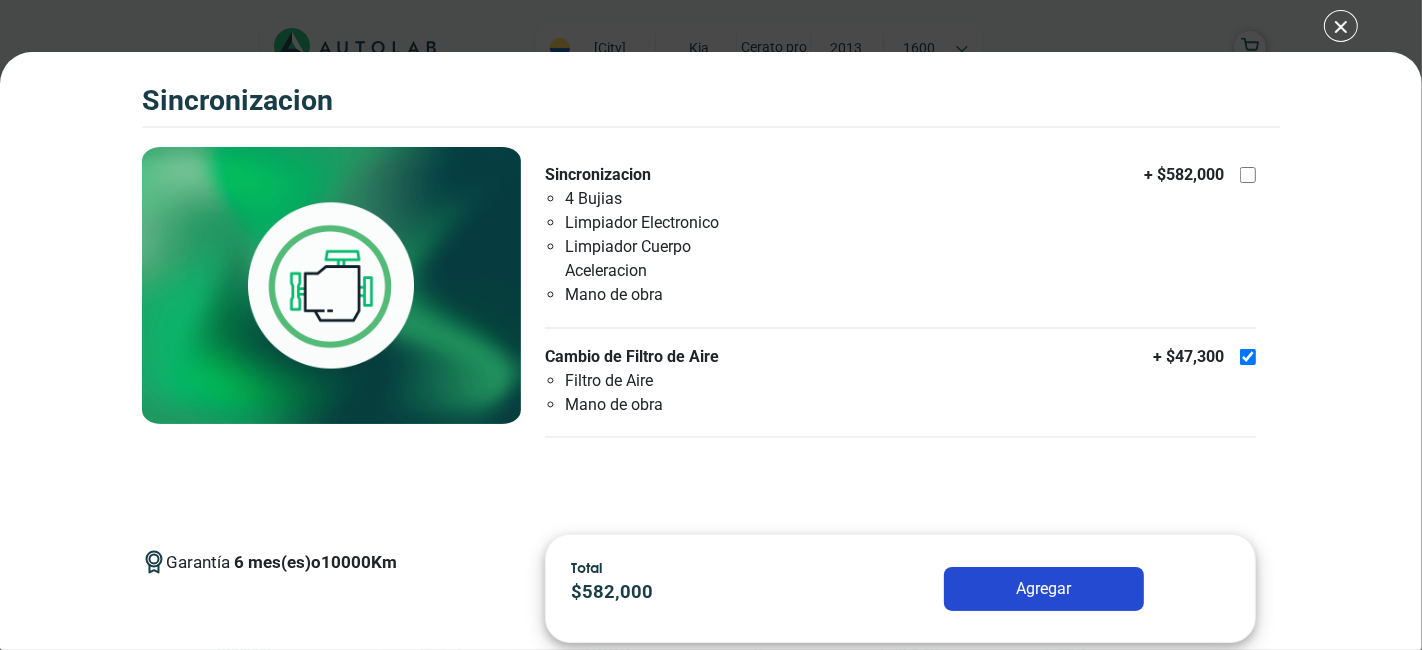 click at bounding box center (1248, 175) 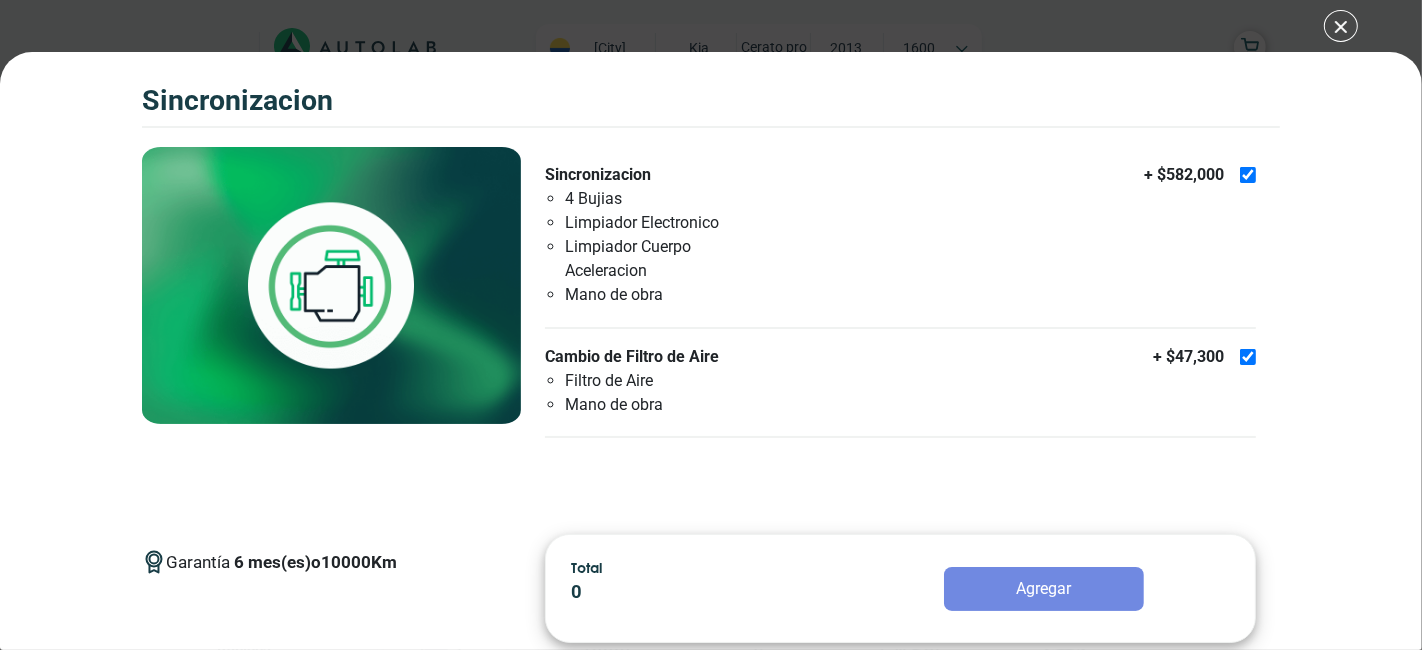 click at bounding box center [1248, 357] 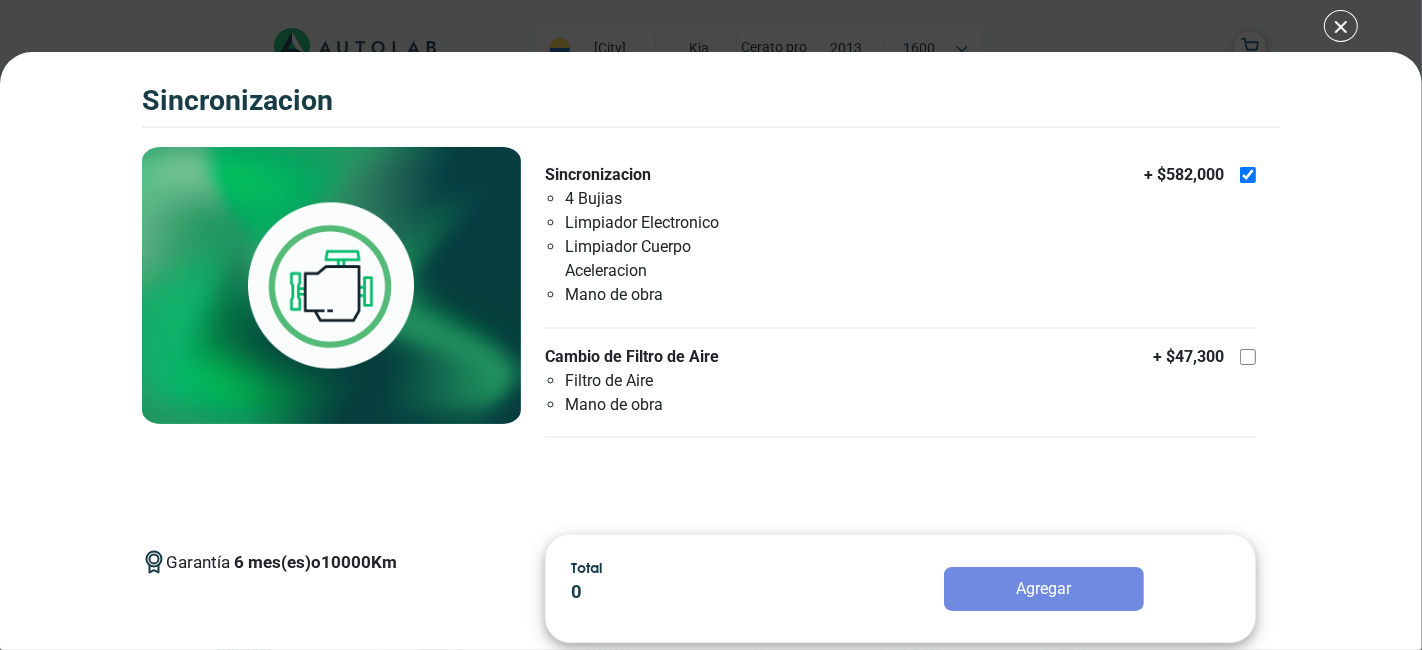click at bounding box center (1248, 357) 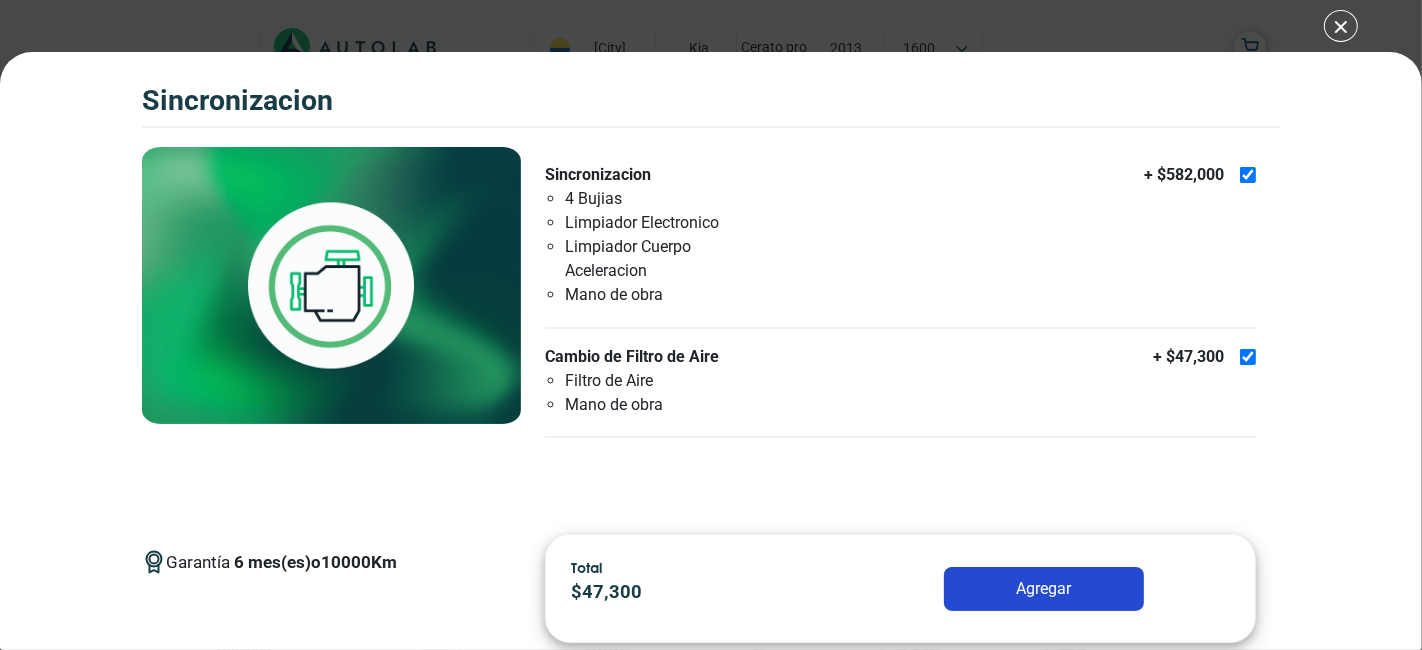 click at bounding box center [1248, 357] 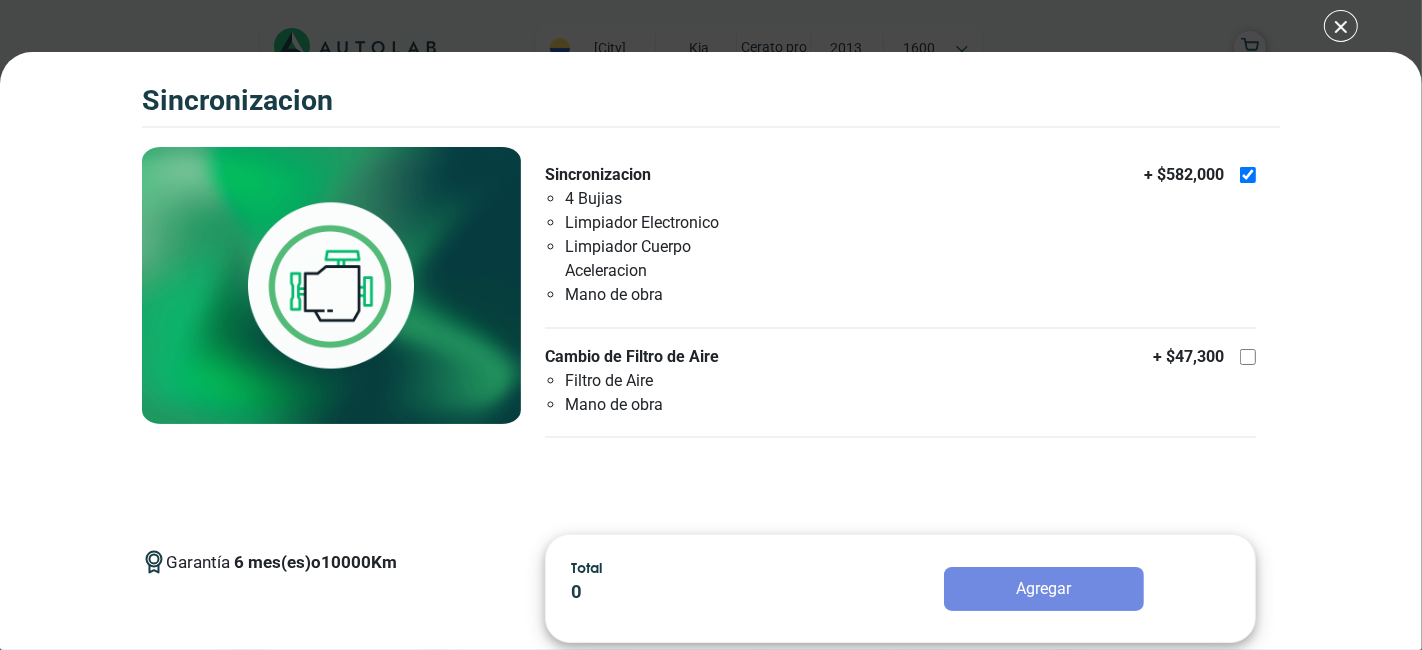 click at bounding box center (1248, 175) 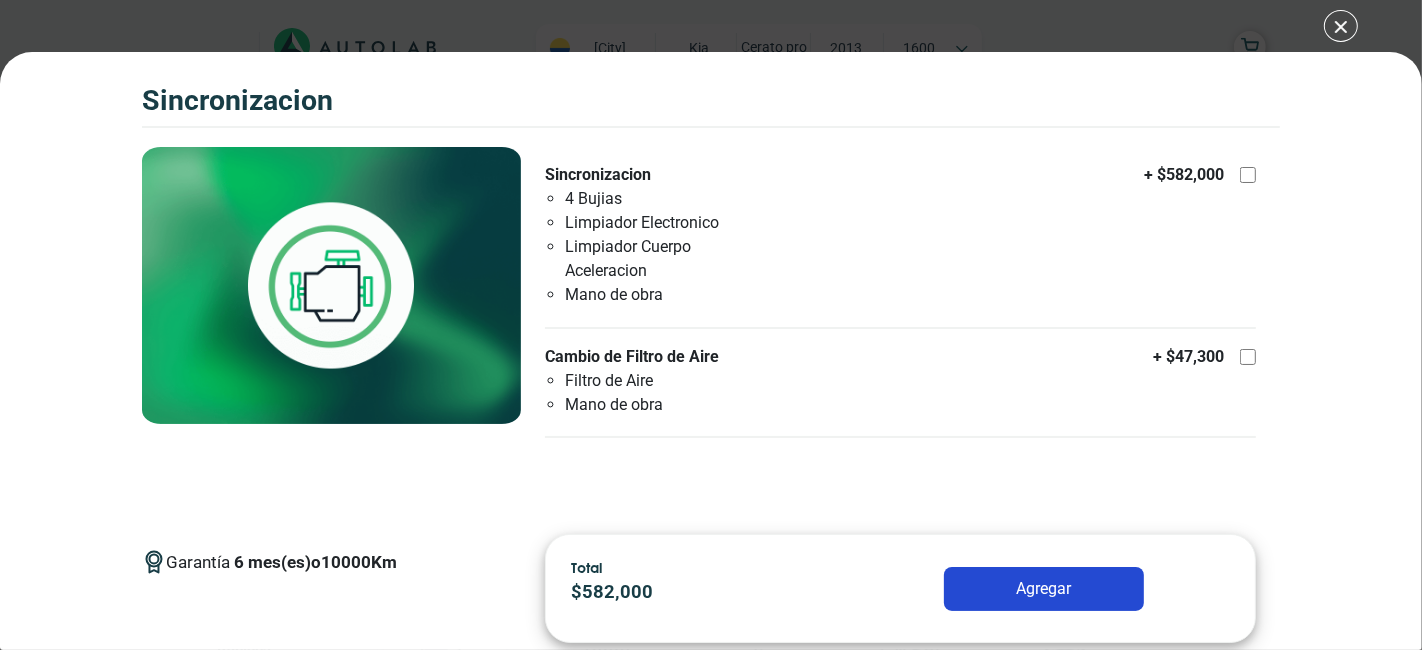 click at bounding box center [1248, 357] 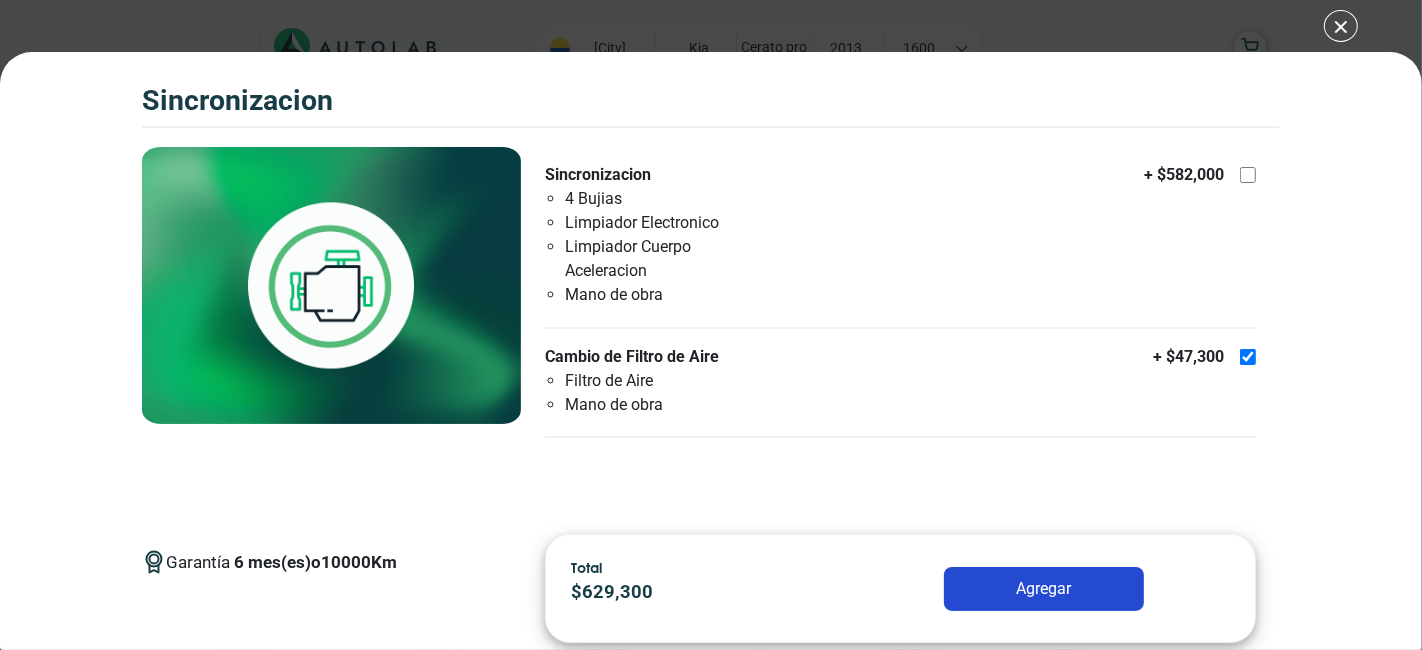 click on "Agregar" at bounding box center (1044, 589) 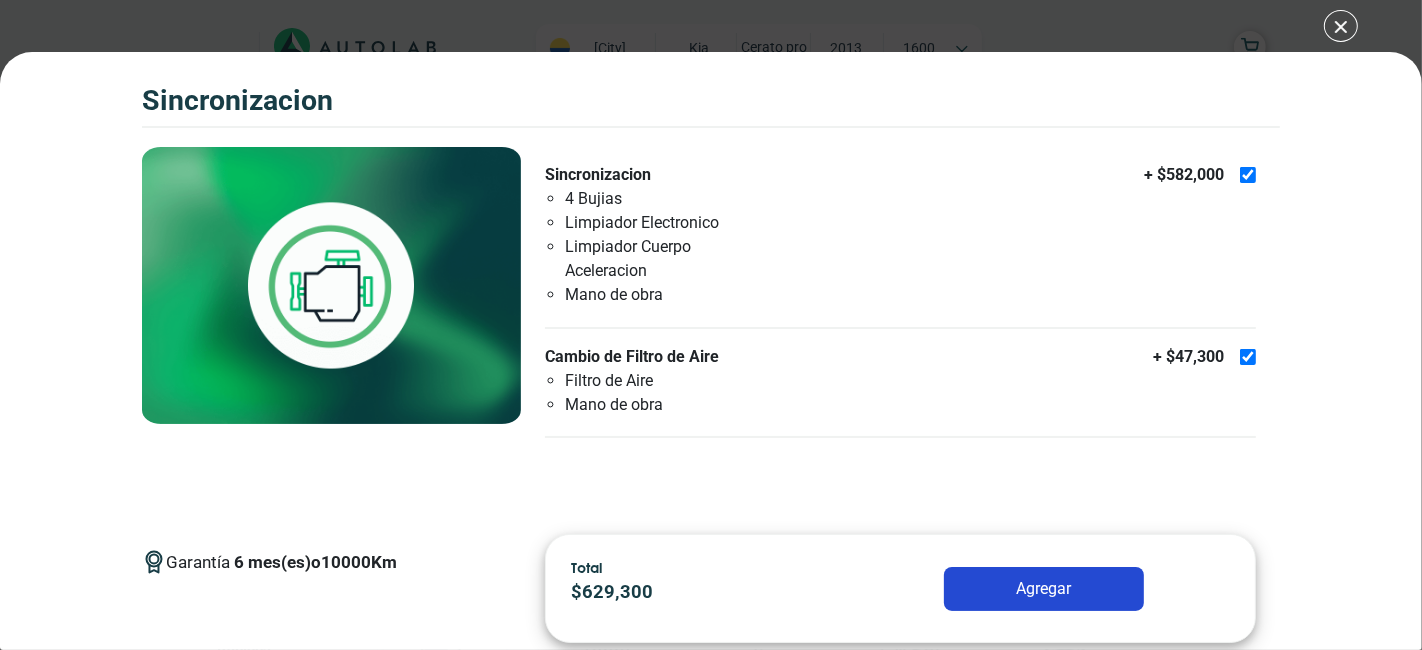 checkbox on "true" 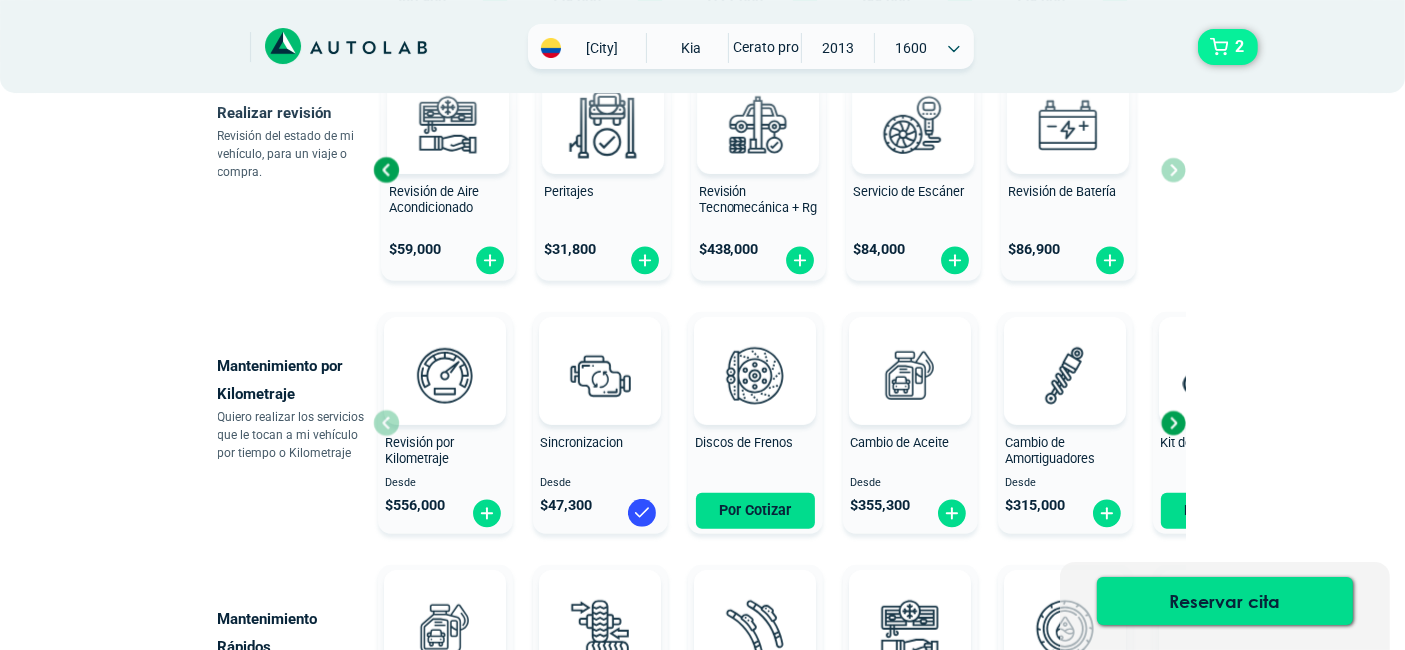 click on "2" at bounding box center [1228, 47] 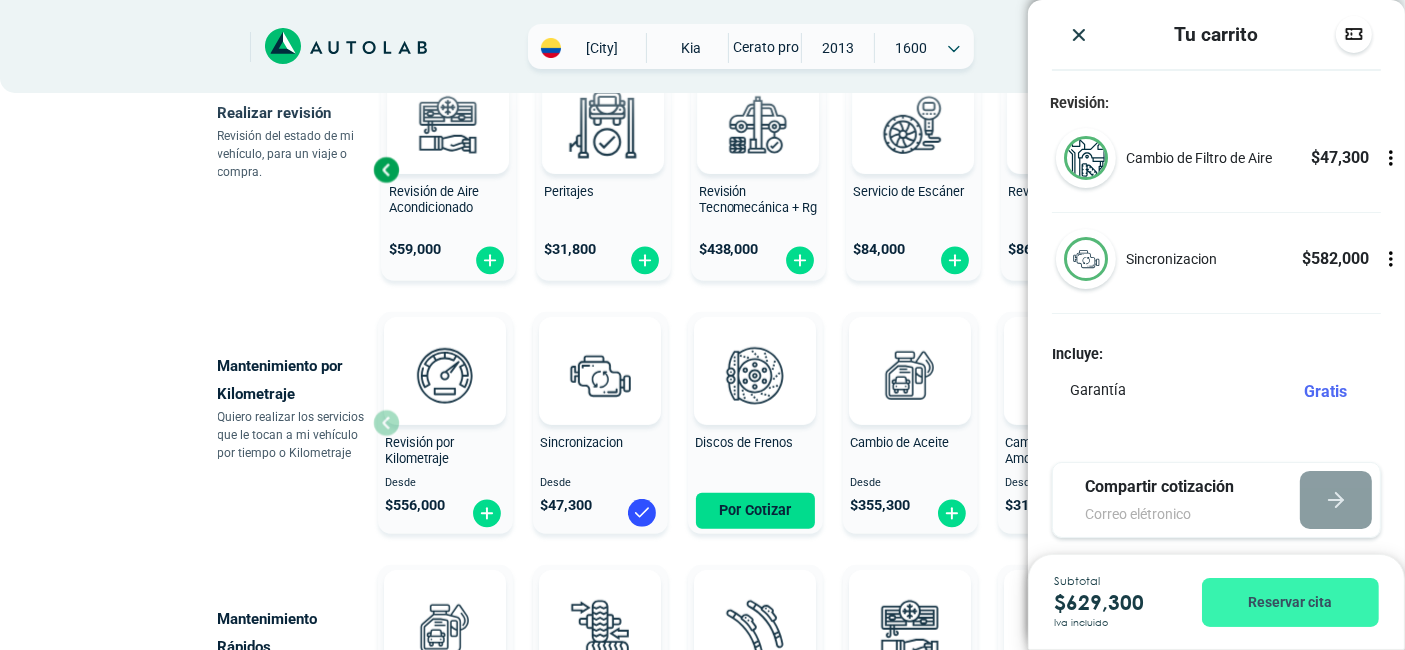 scroll, scrollTop: 51, scrollLeft: 0, axis: vertical 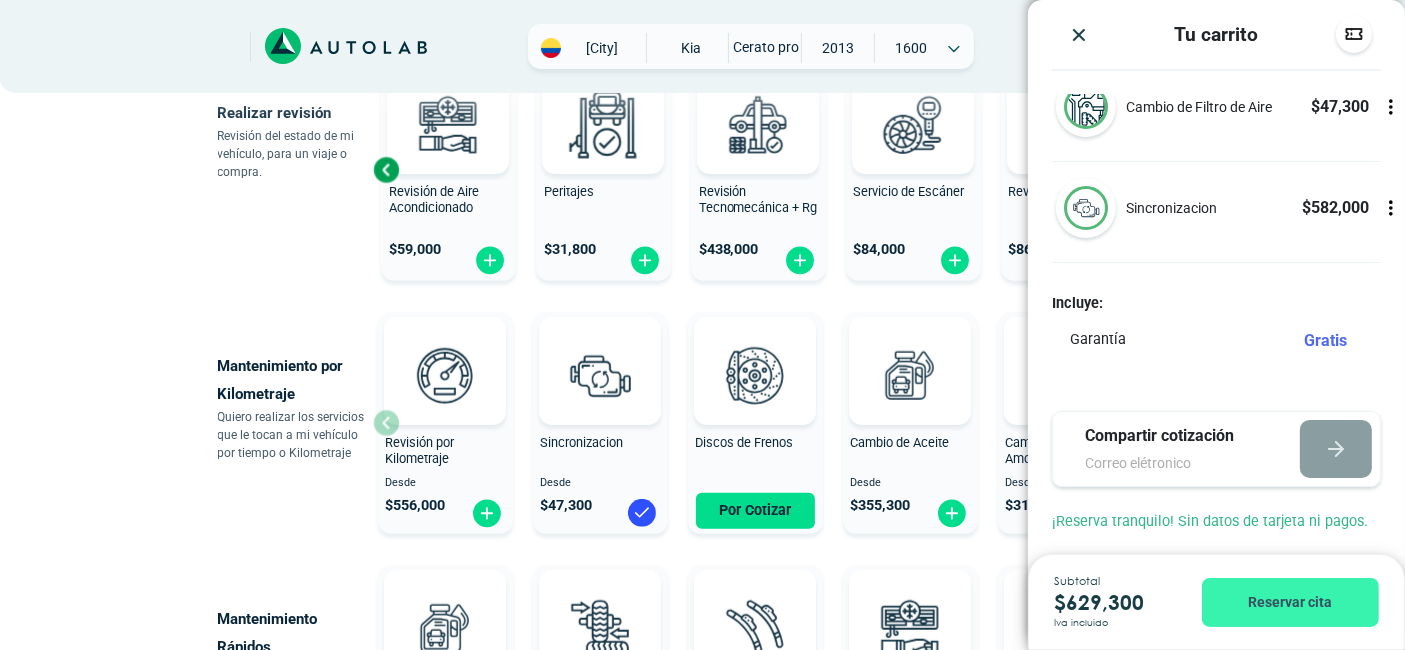 click on "Reservar cita" at bounding box center [1290, 602] 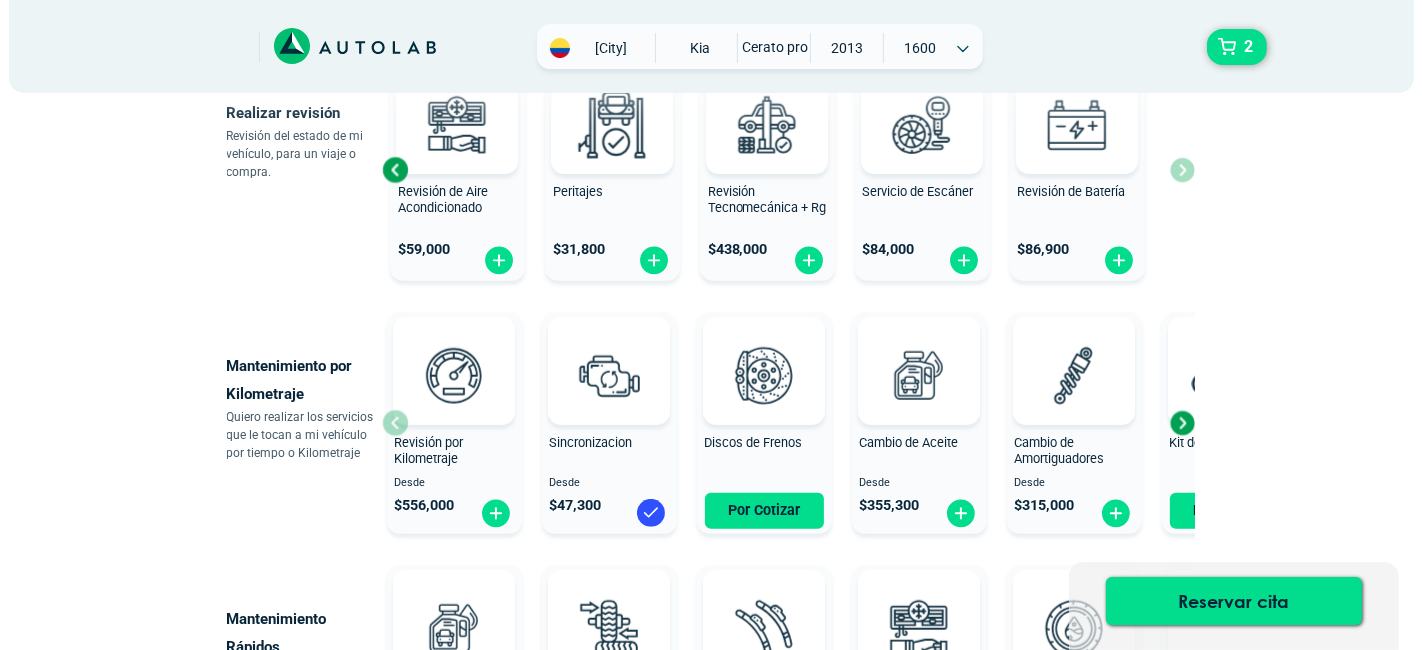 scroll, scrollTop: 0, scrollLeft: 0, axis: both 